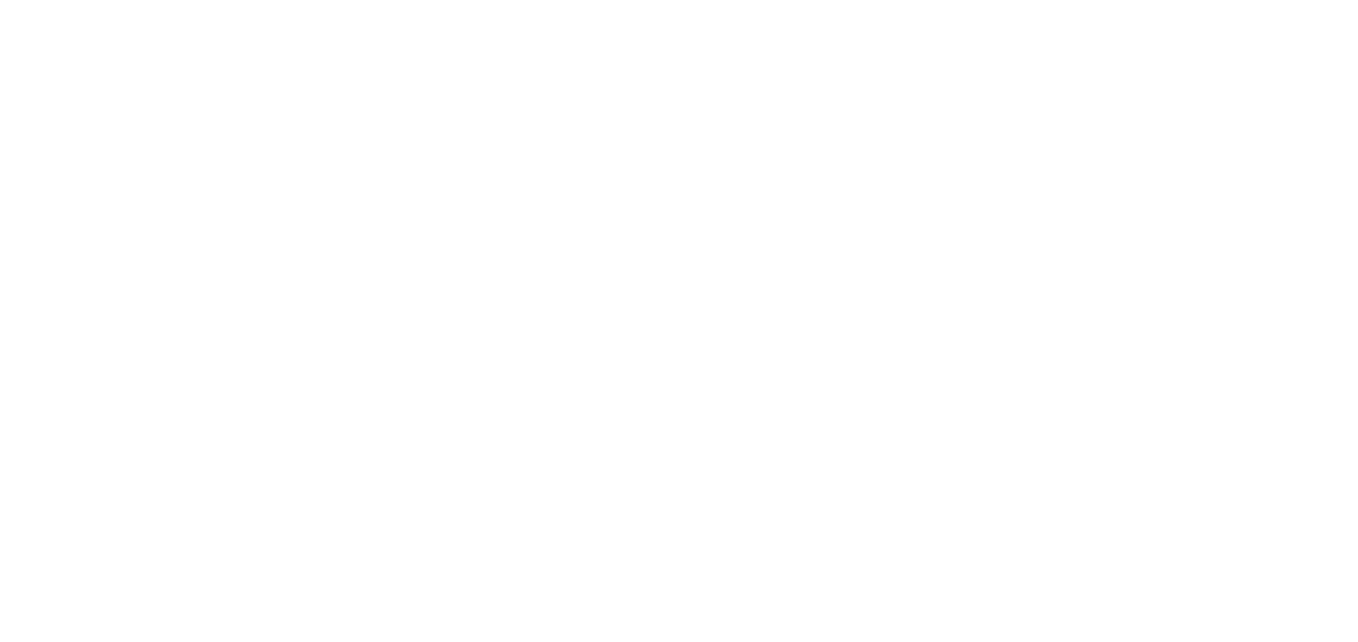 scroll, scrollTop: 0, scrollLeft: 0, axis: both 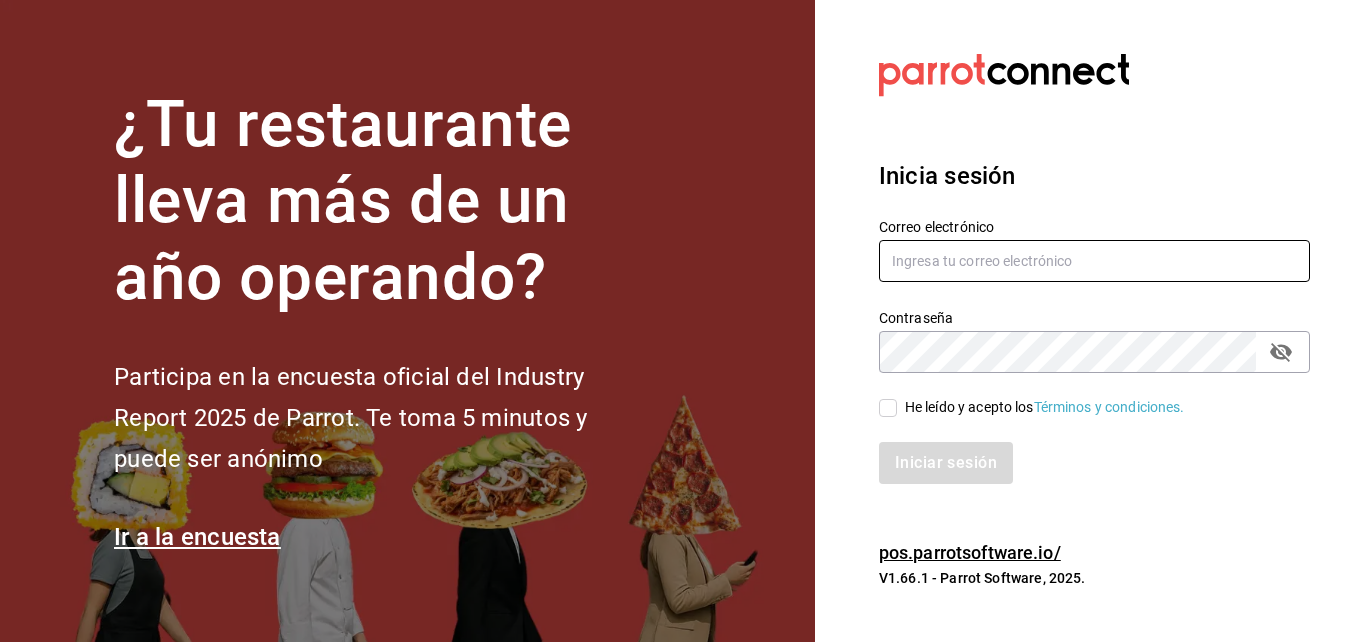 type on "mochomos.tijuana@[EMAIL]" 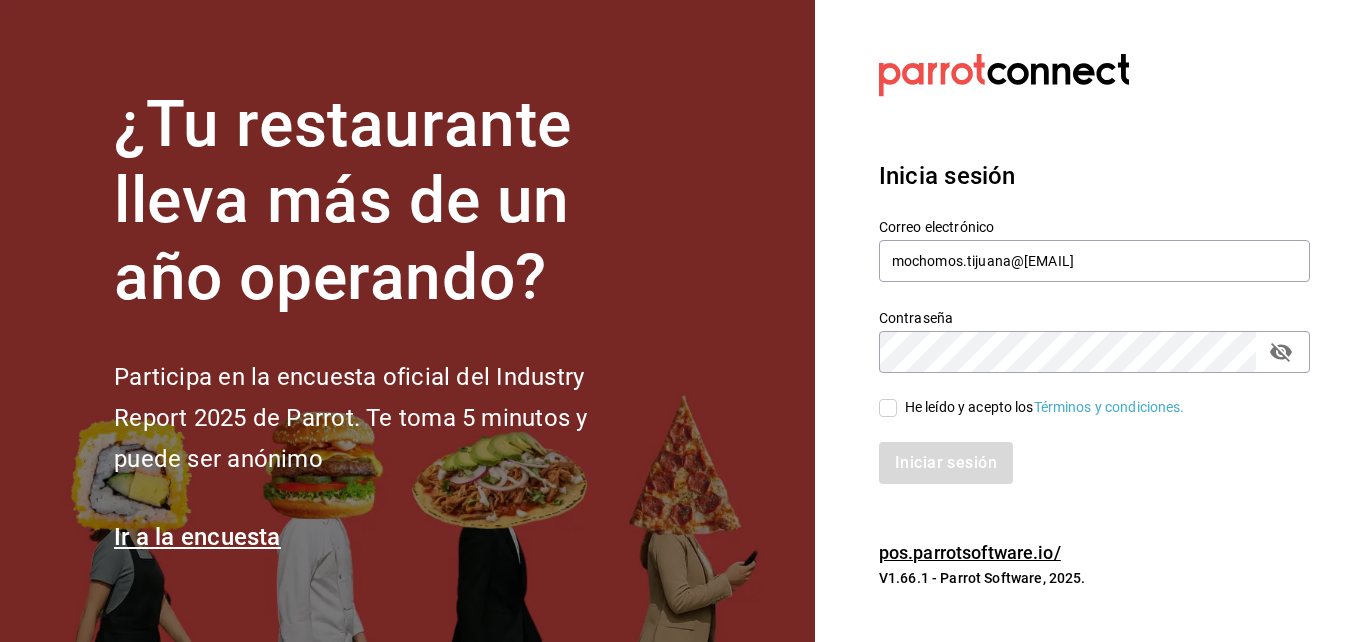 click on "He leído y acepto los  Términos y condiciones." at bounding box center [888, 408] 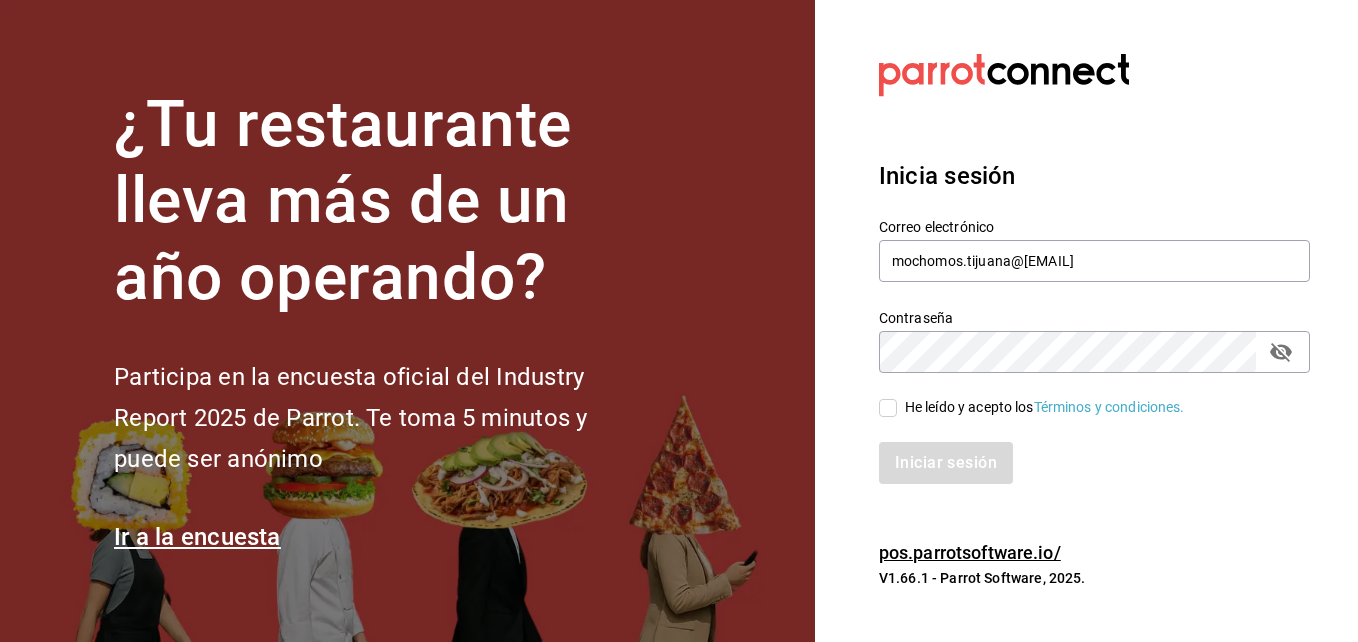 checkbox on "true" 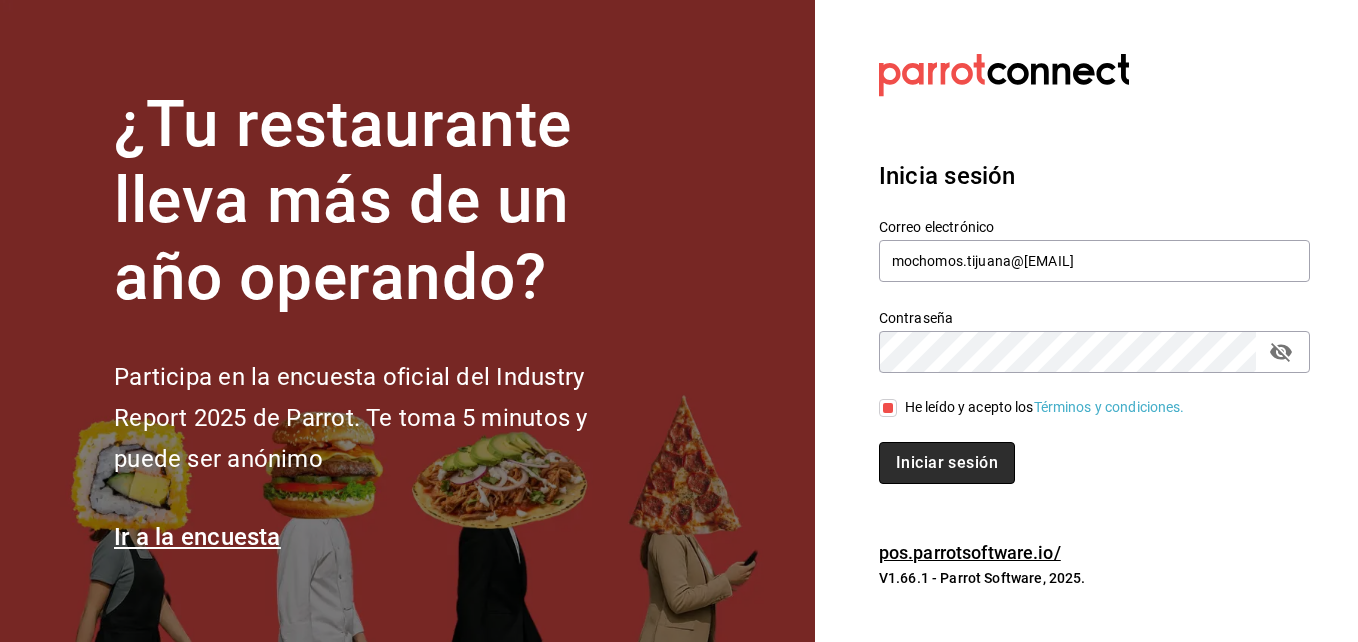 click on "Iniciar sesión" at bounding box center [947, 463] 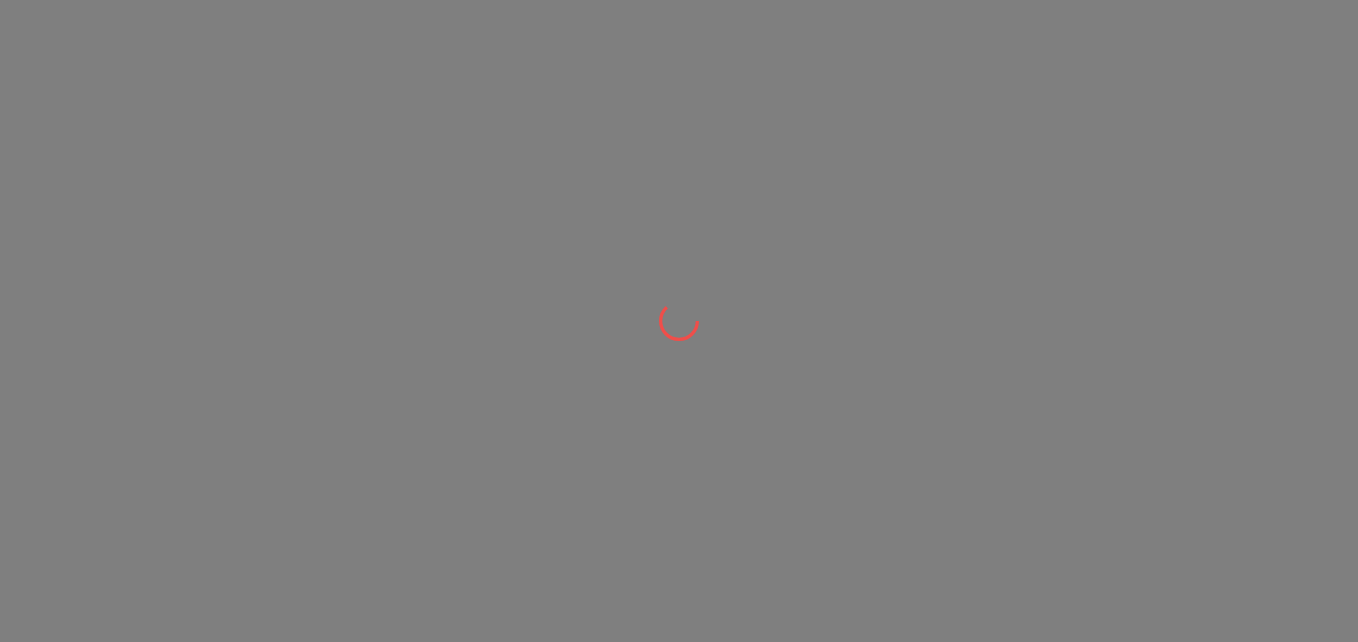 scroll, scrollTop: 0, scrollLeft: 0, axis: both 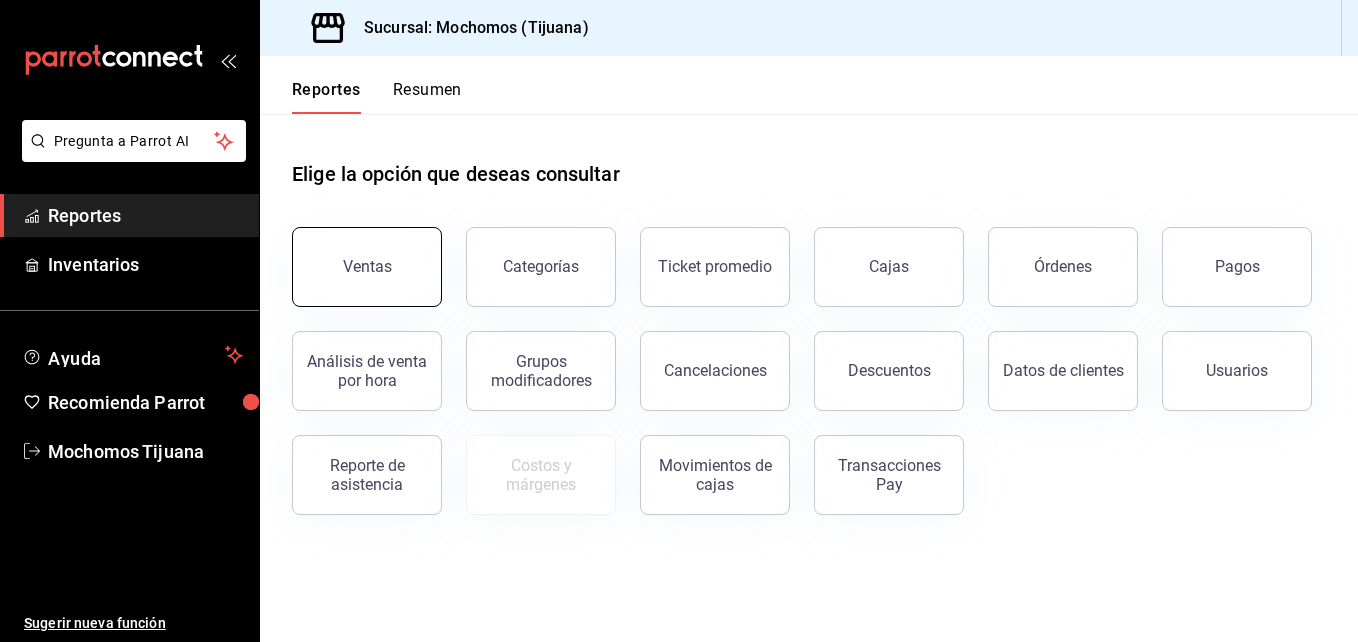 click on "Ventas" at bounding box center (367, 267) 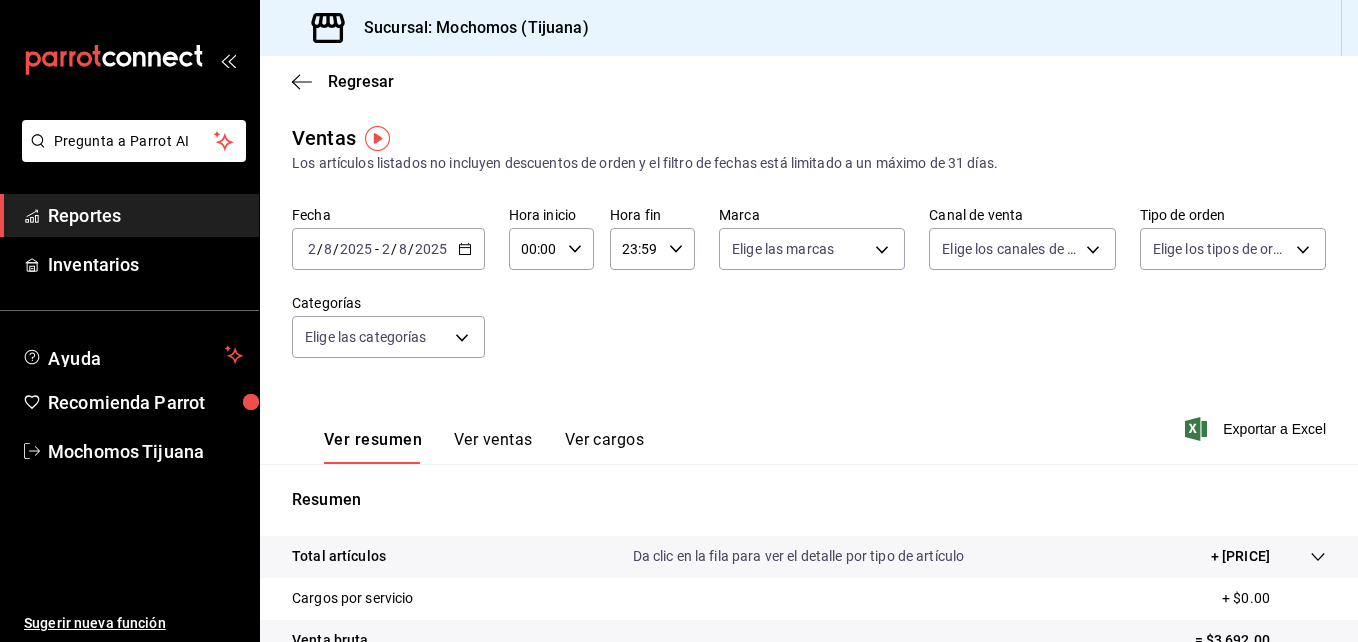 click 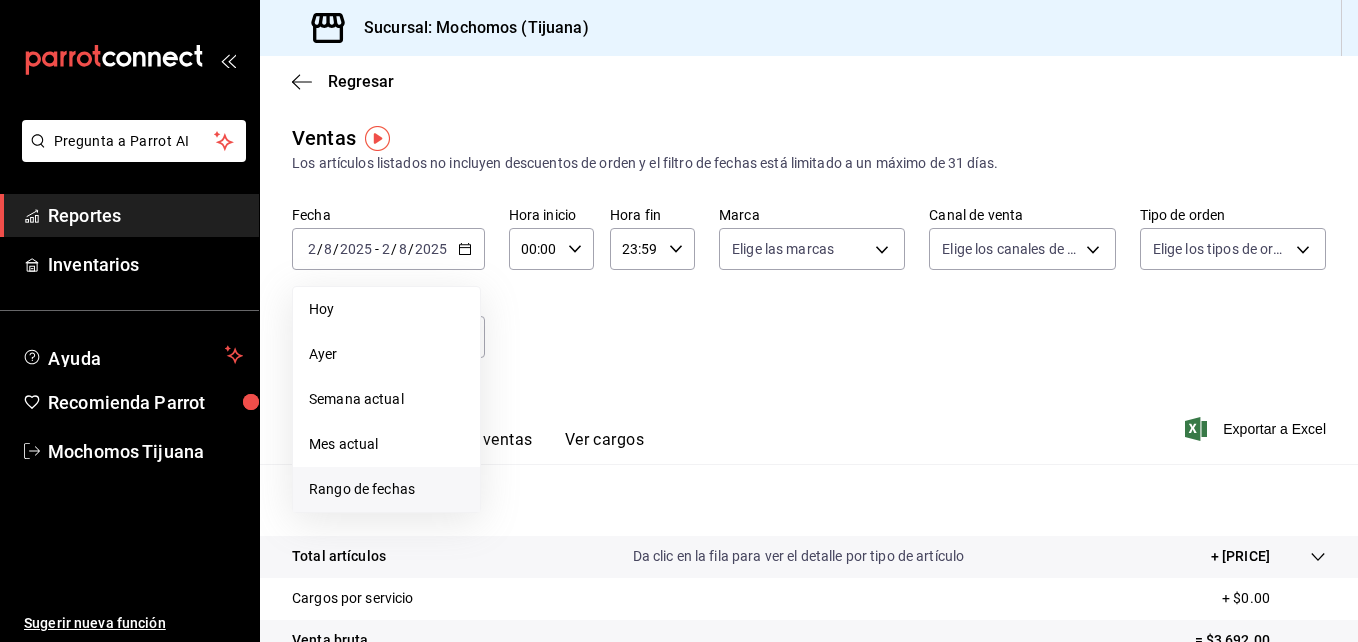 click on "Rango de fechas" at bounding box center [386, 489] 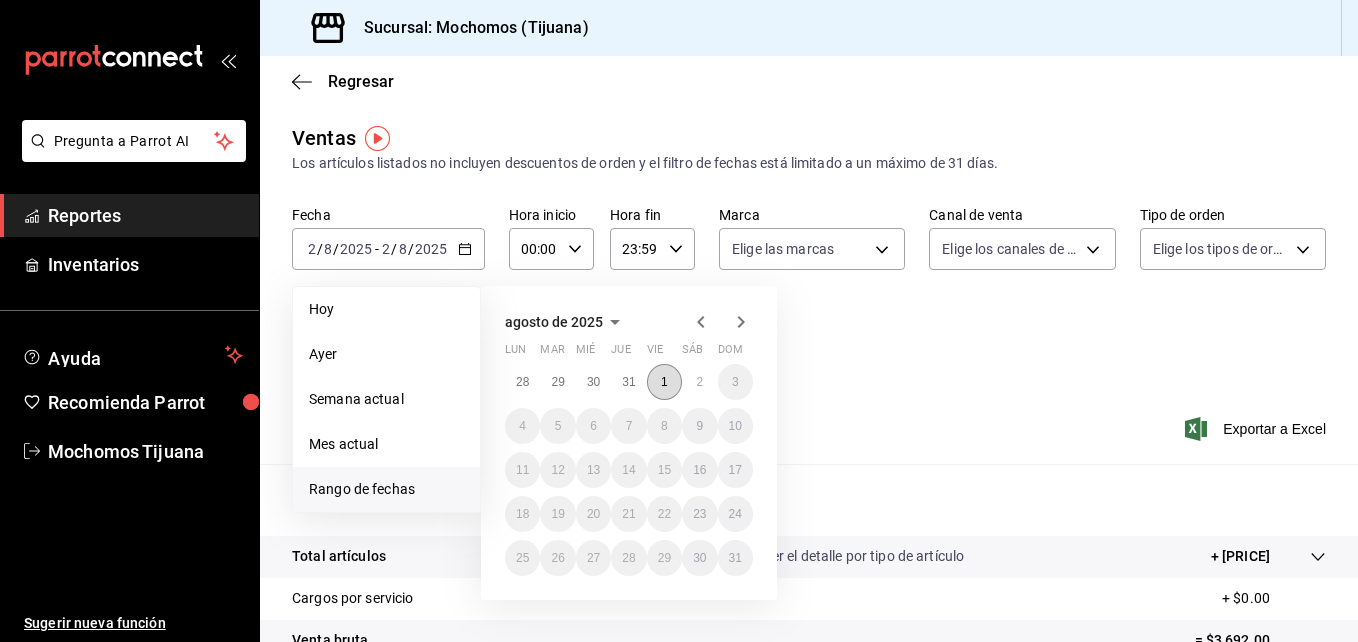 click on "1" at bounding box center [664, 382] 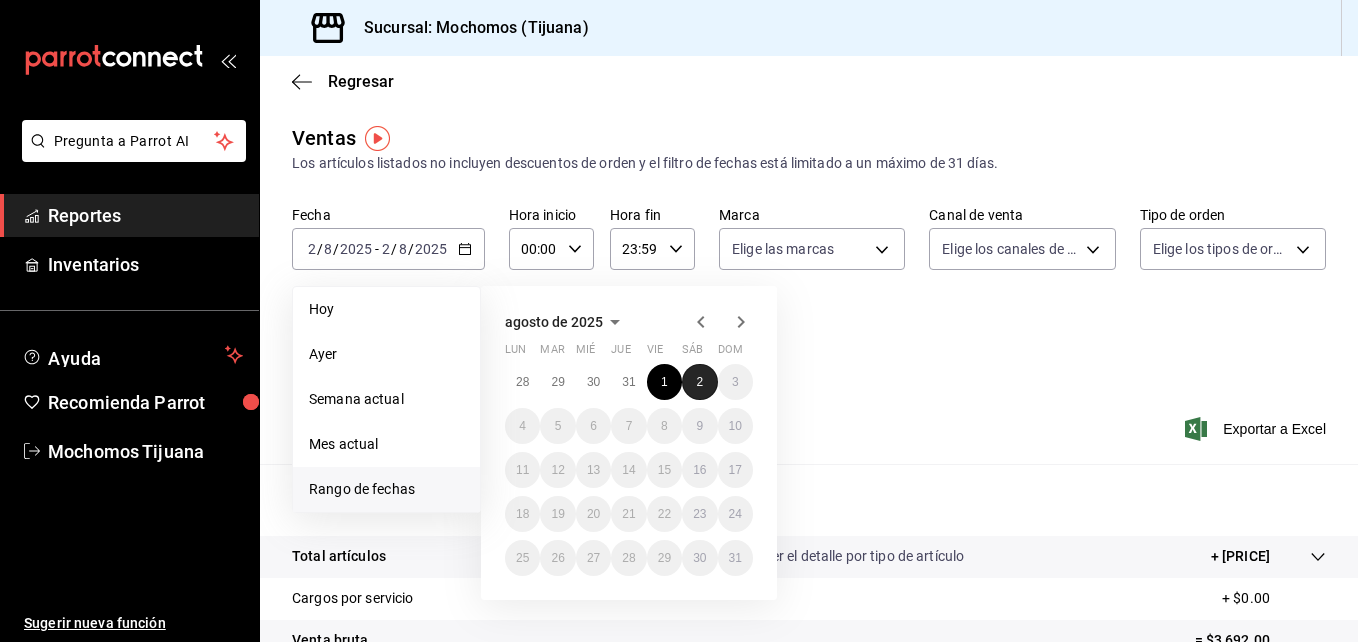 click on "2" at bounding box center (699, 382) 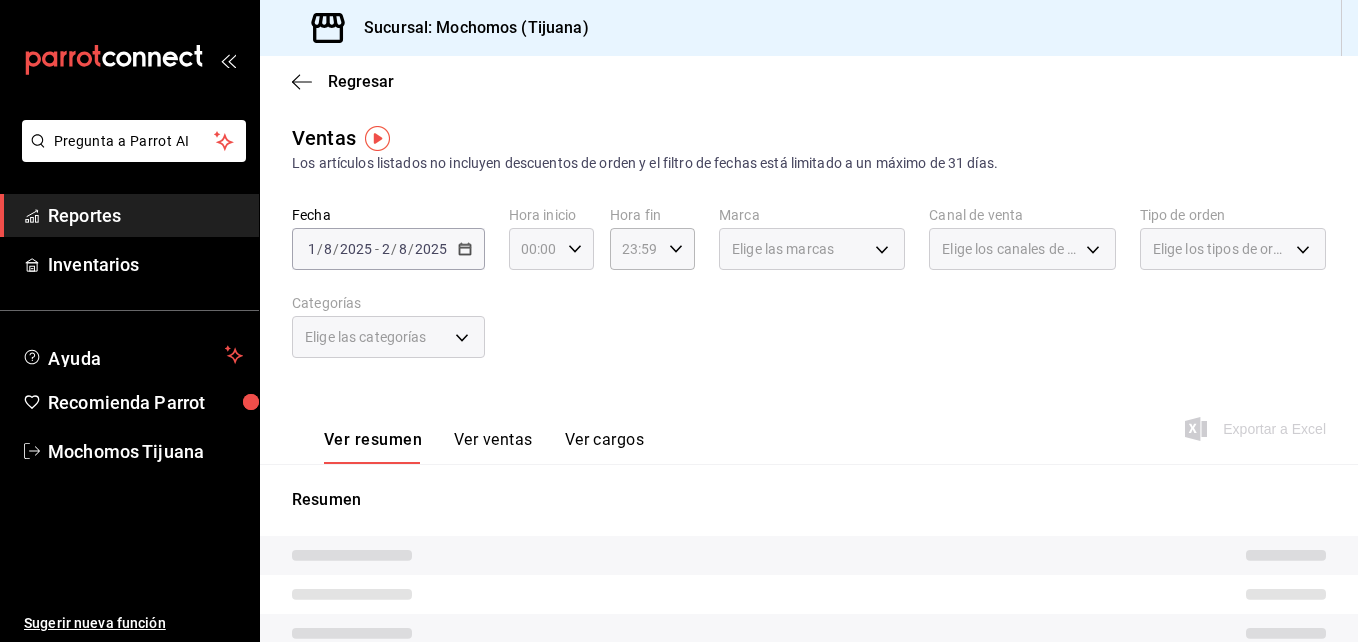 click 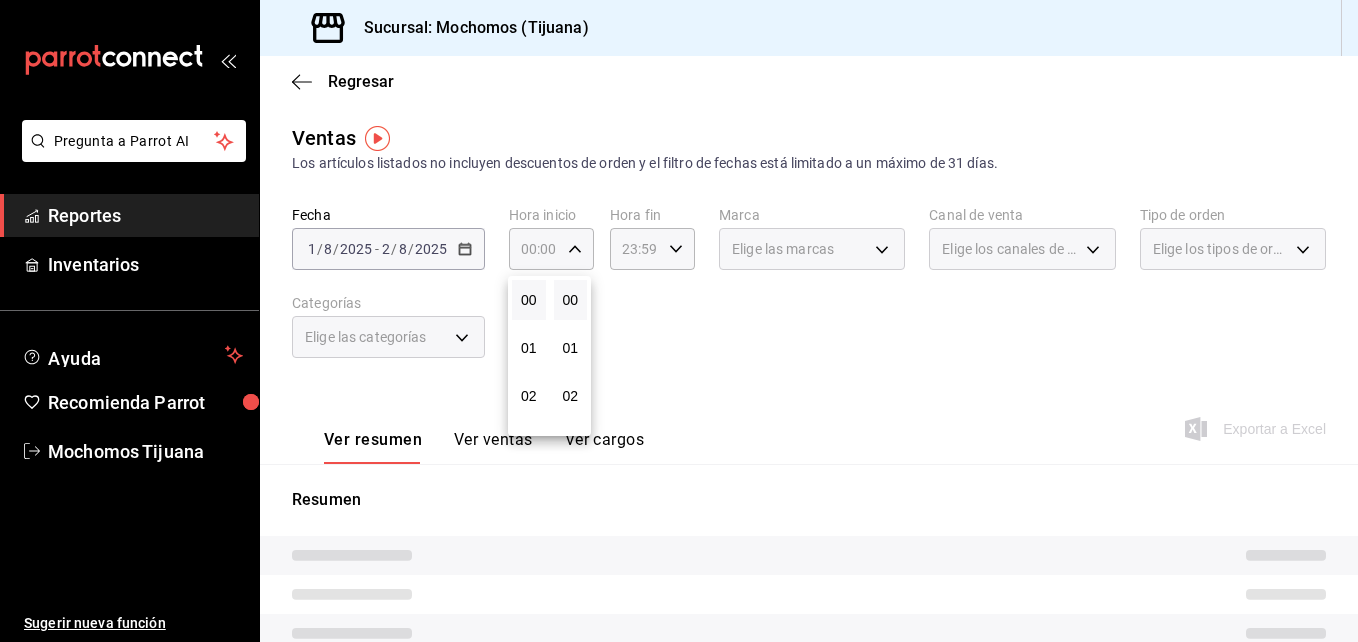 scroll, scrollTop: 57, scrollLeft: 0, axis: vertical 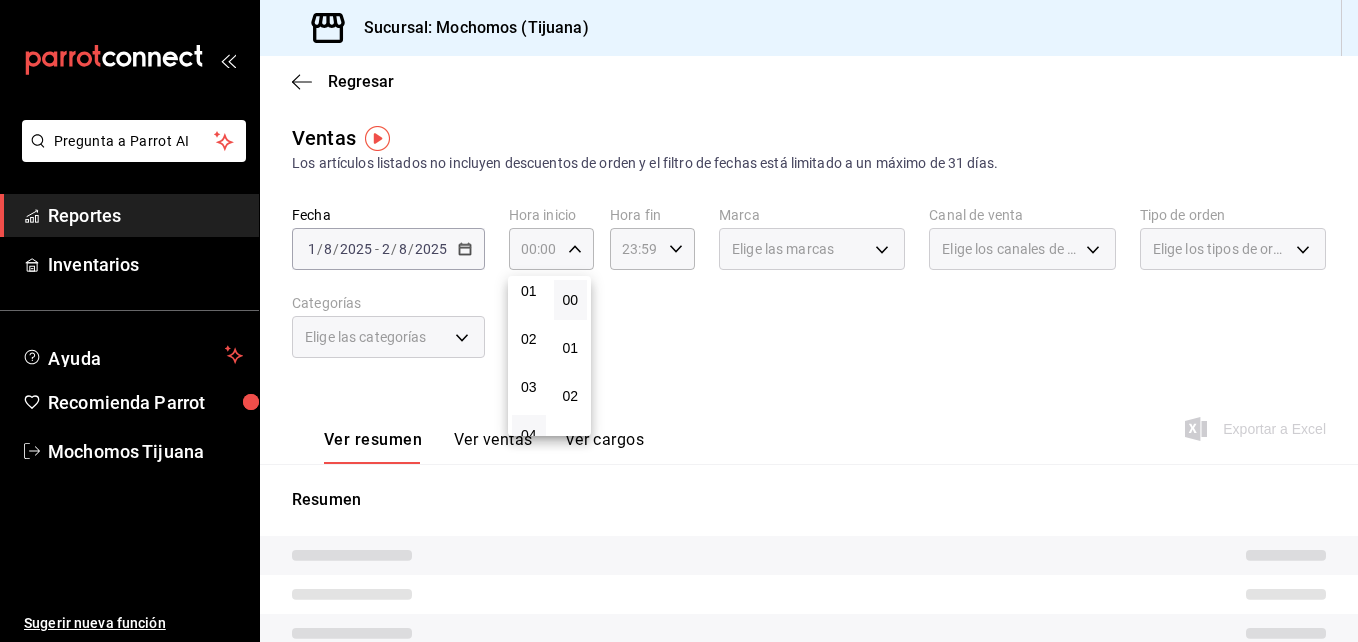click on "04" at bounding box center [529, 435] 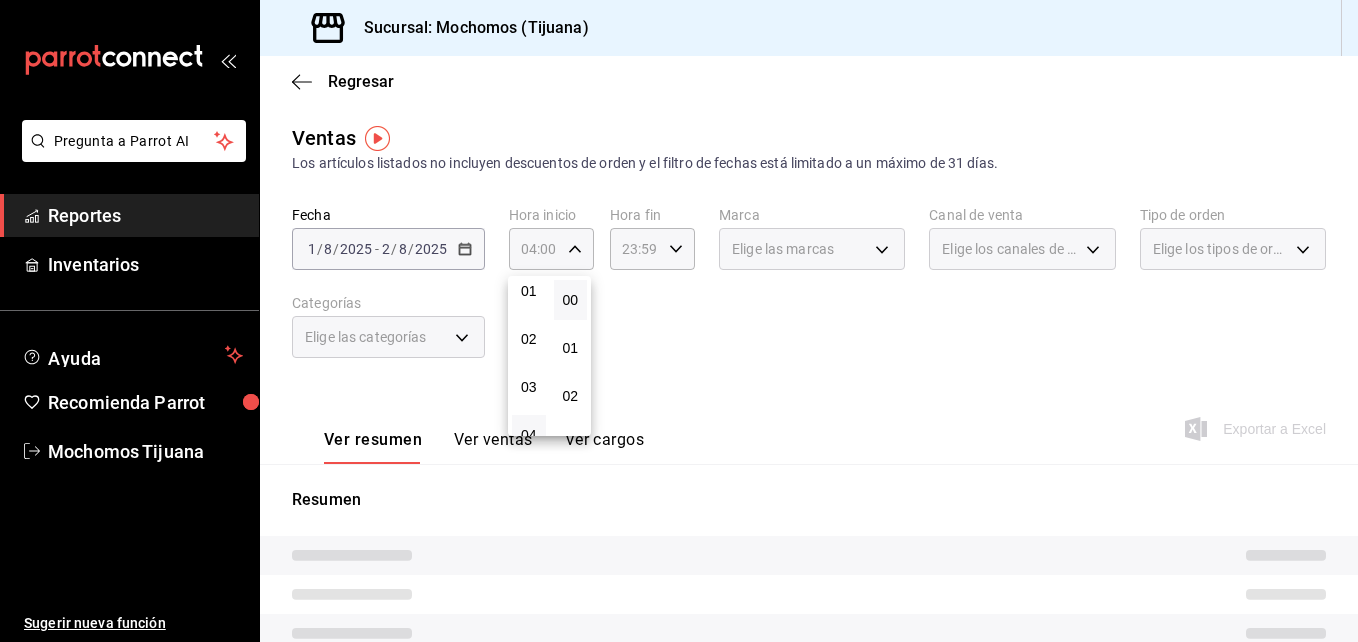 click at bounding box center [679, 321] 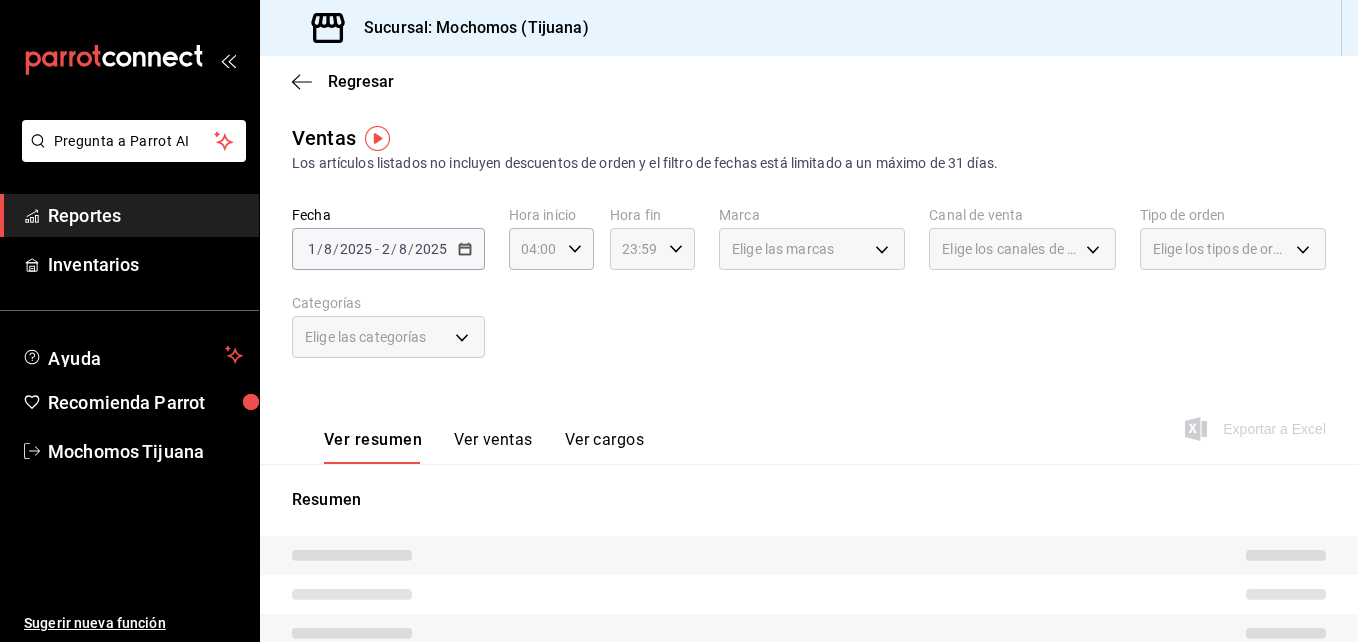 click 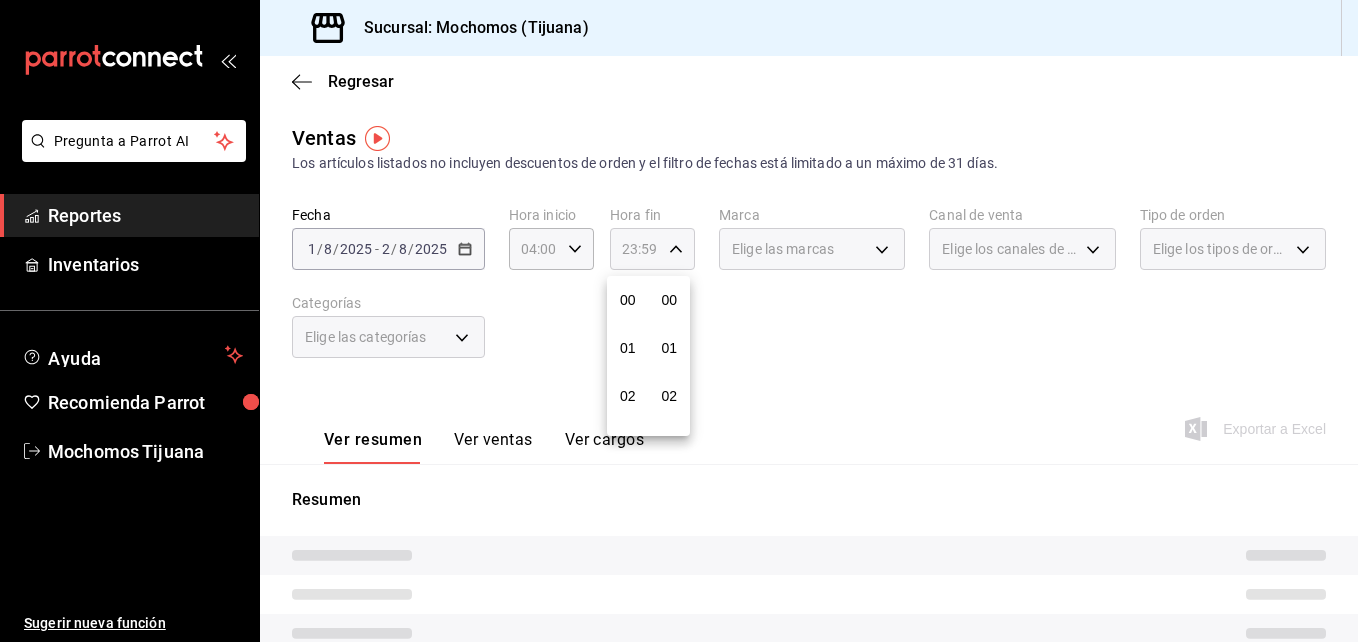 scroll, scrollTop: 992, scrollLeft: 0, axis: vertical 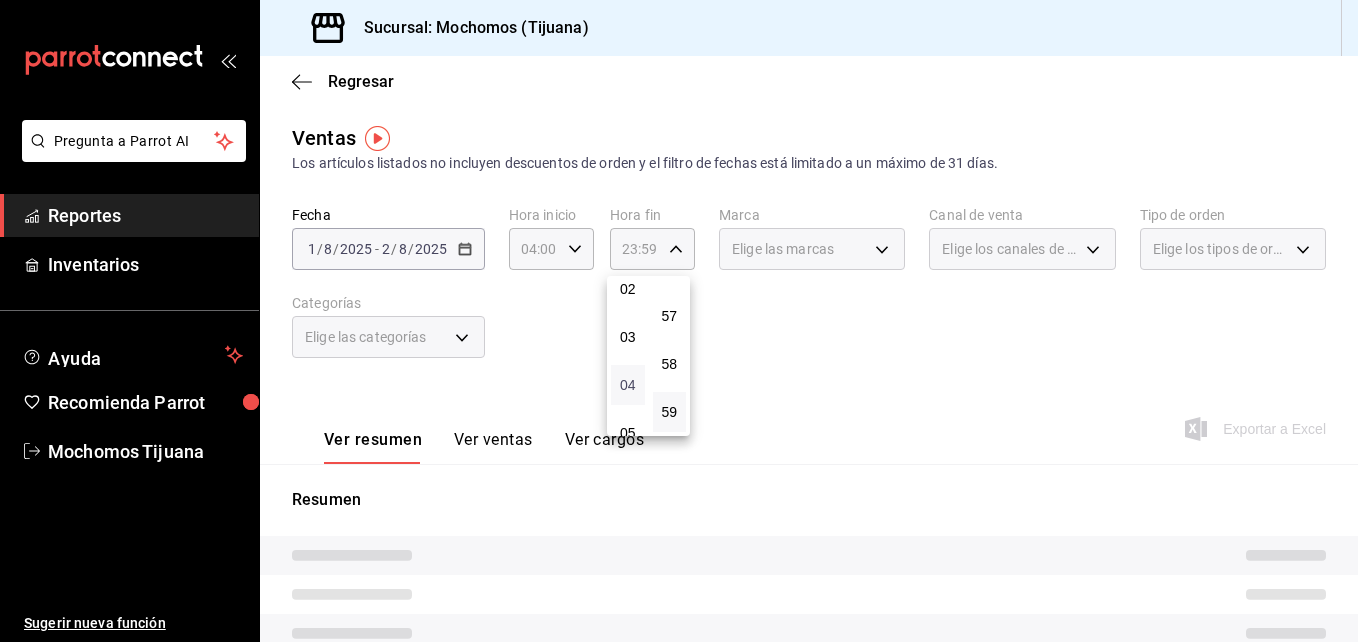 click on "04" at bounding box center [628, 385] 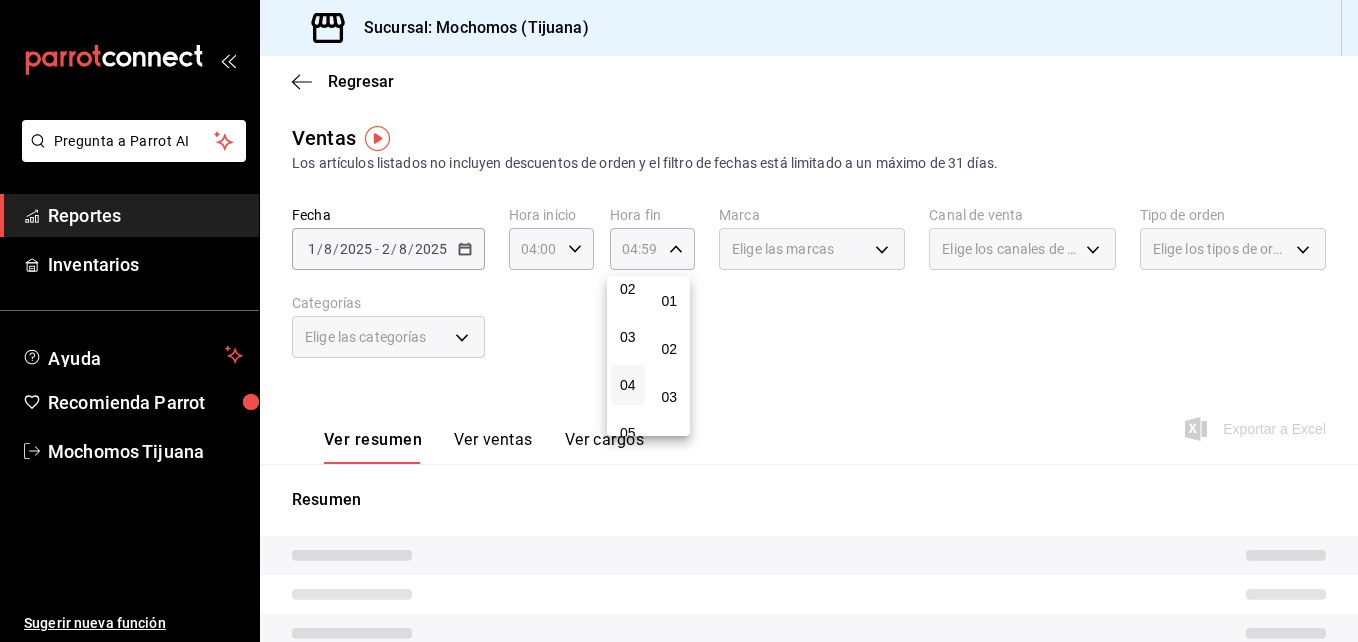 scroll, scrollTop: 0, scrollLeft: 0, axis: both 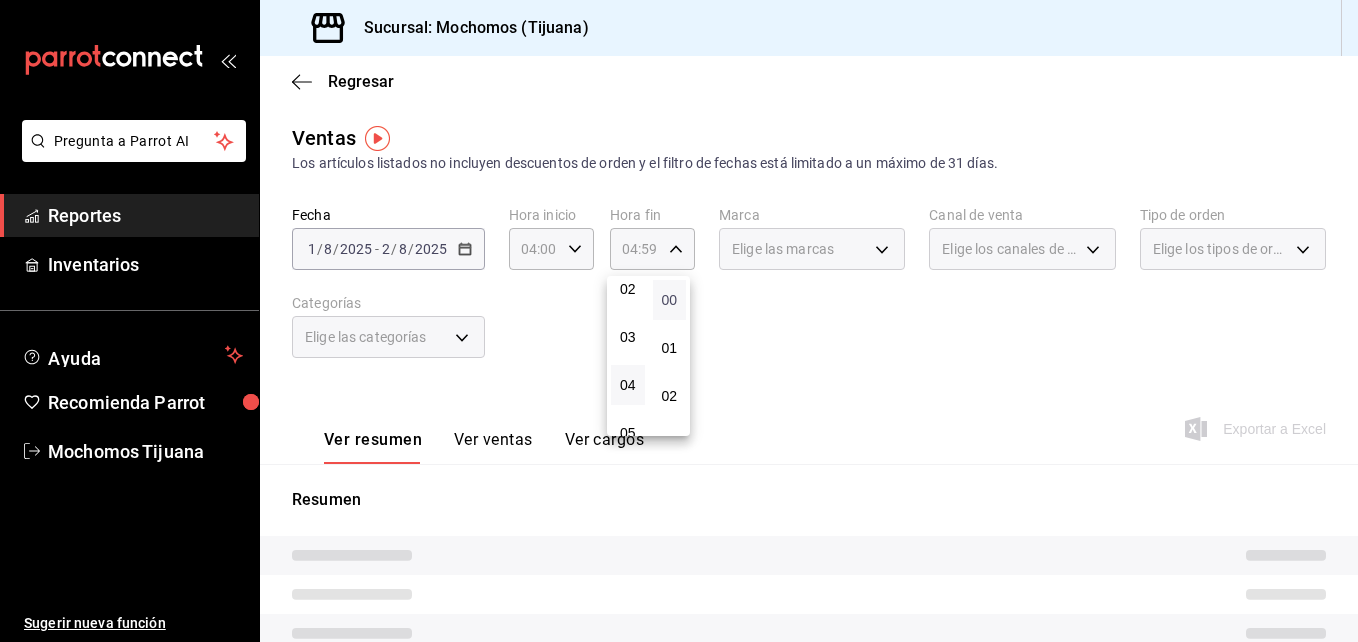 click on "00" at bounding box center (670, 300) 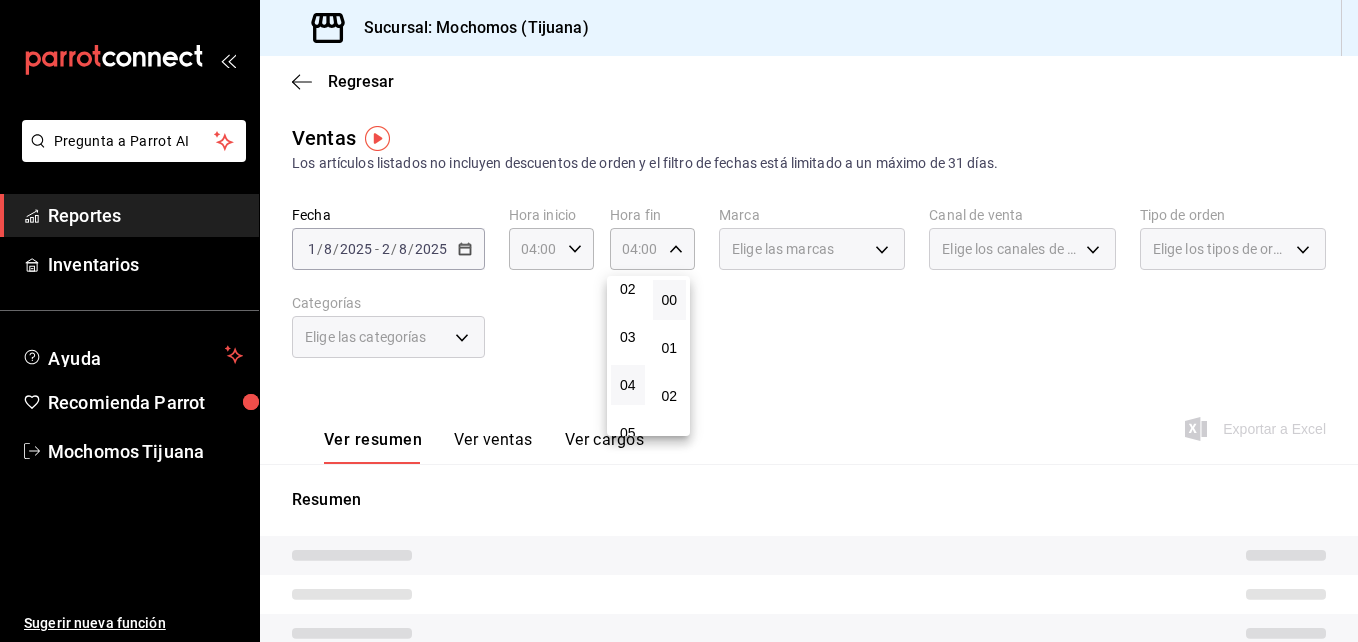 click at bounding box center (679, 321) 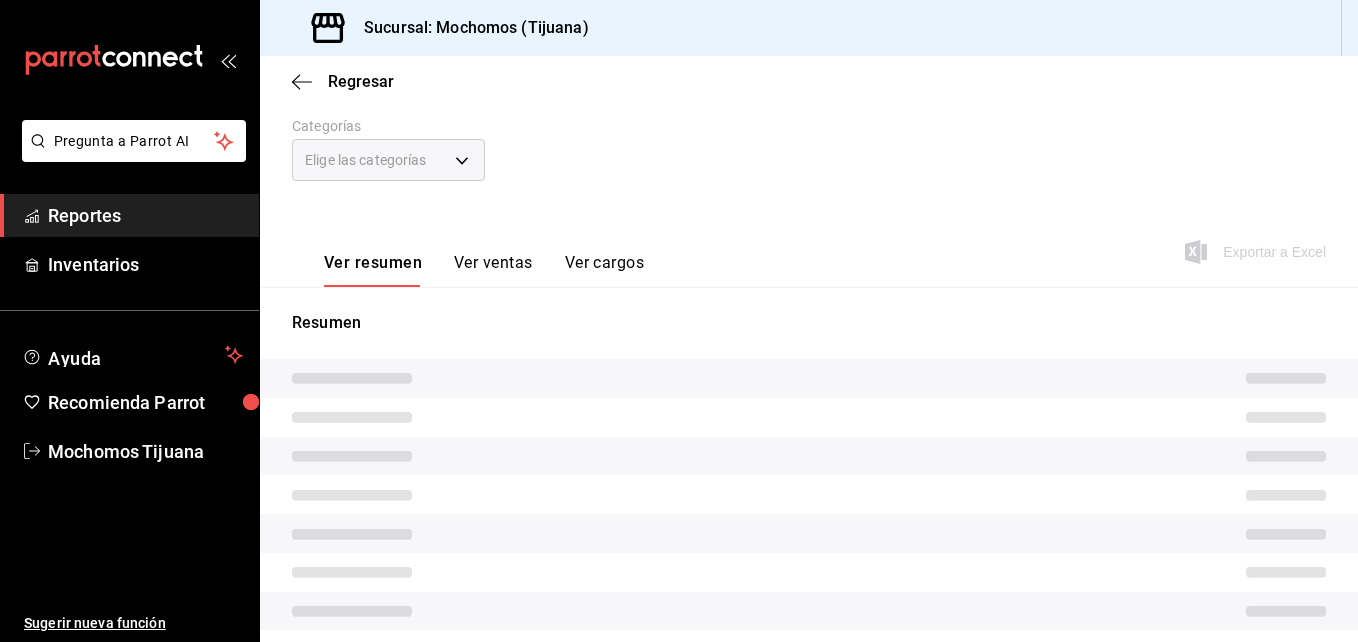 scroll, scrollTop: 189, scrollLeft: 0, axis: vertical 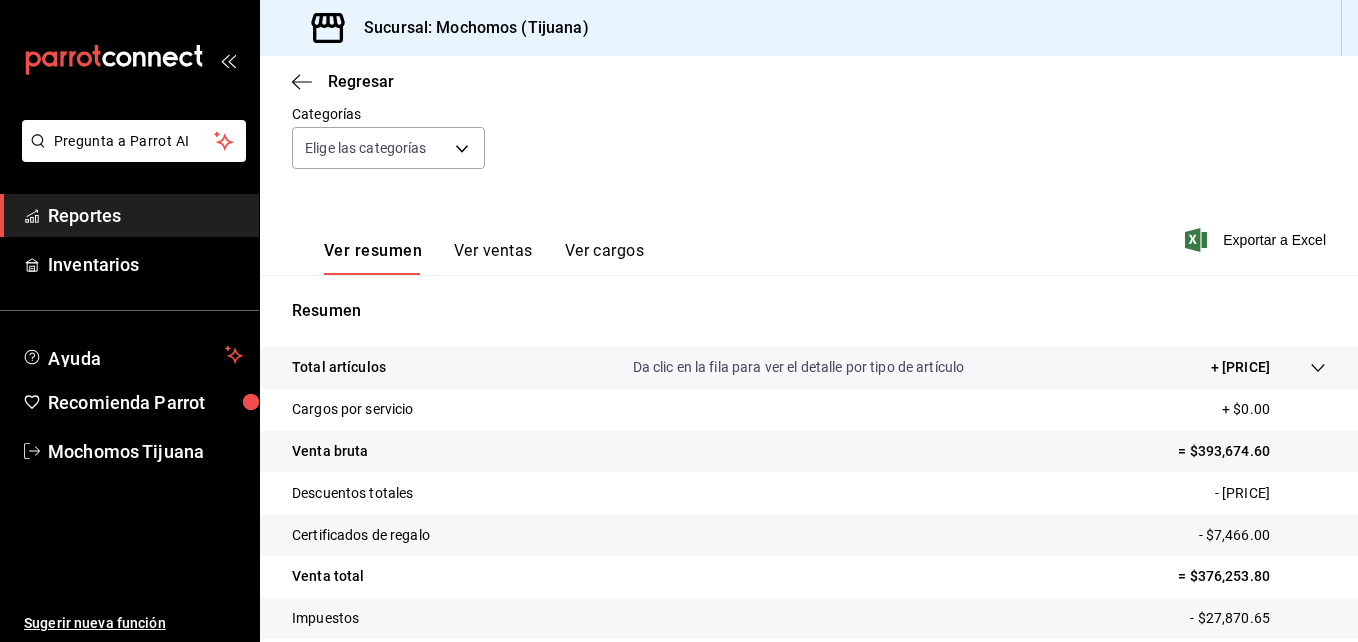 click on "Reportes" at bounding box center [145, 215] 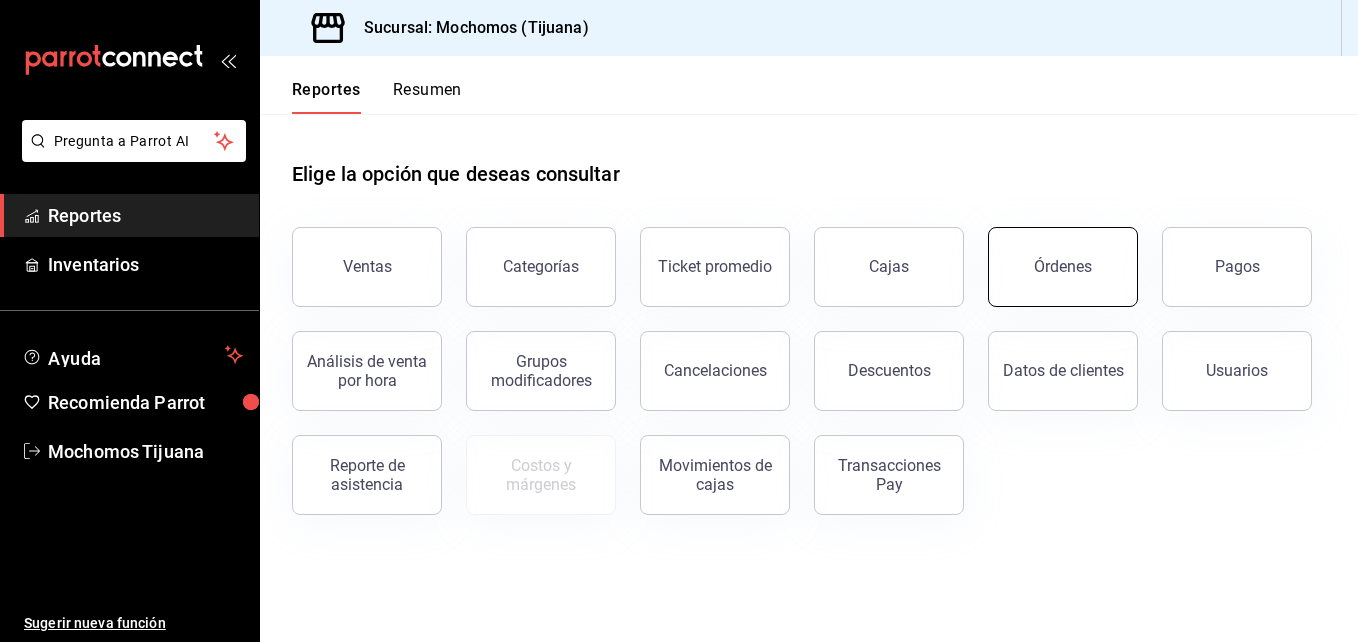 click on "Órdenes" at bounding box center (1063, 267) 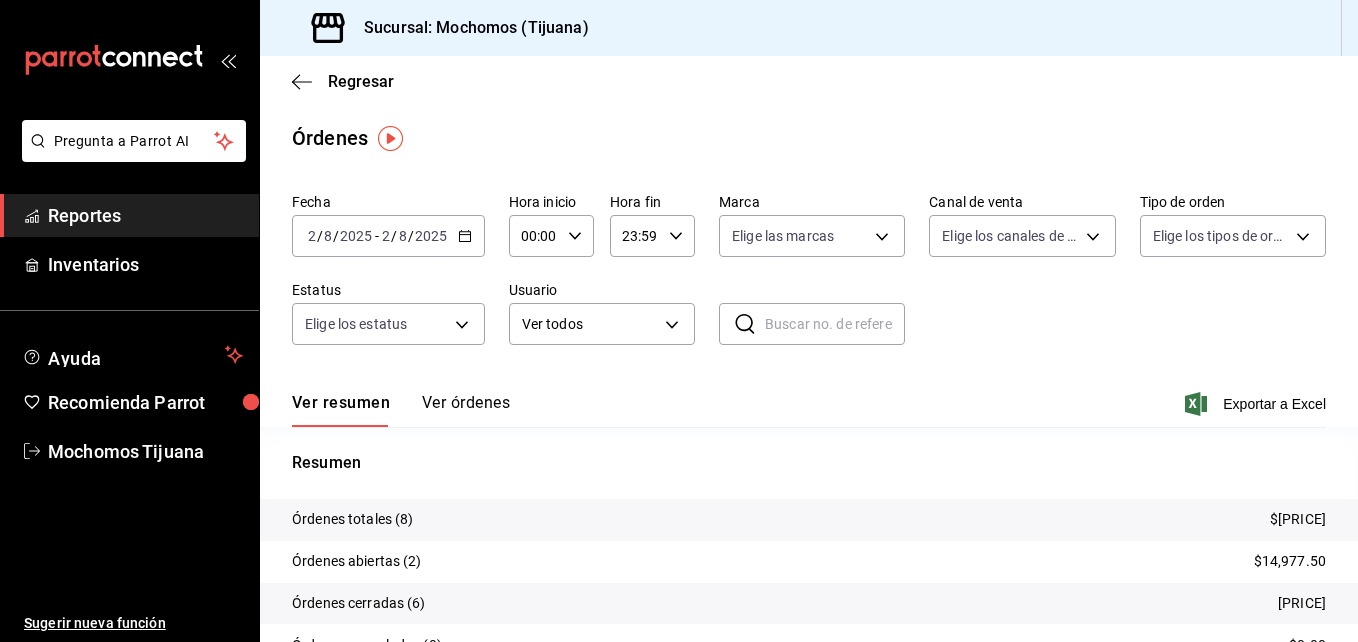 click 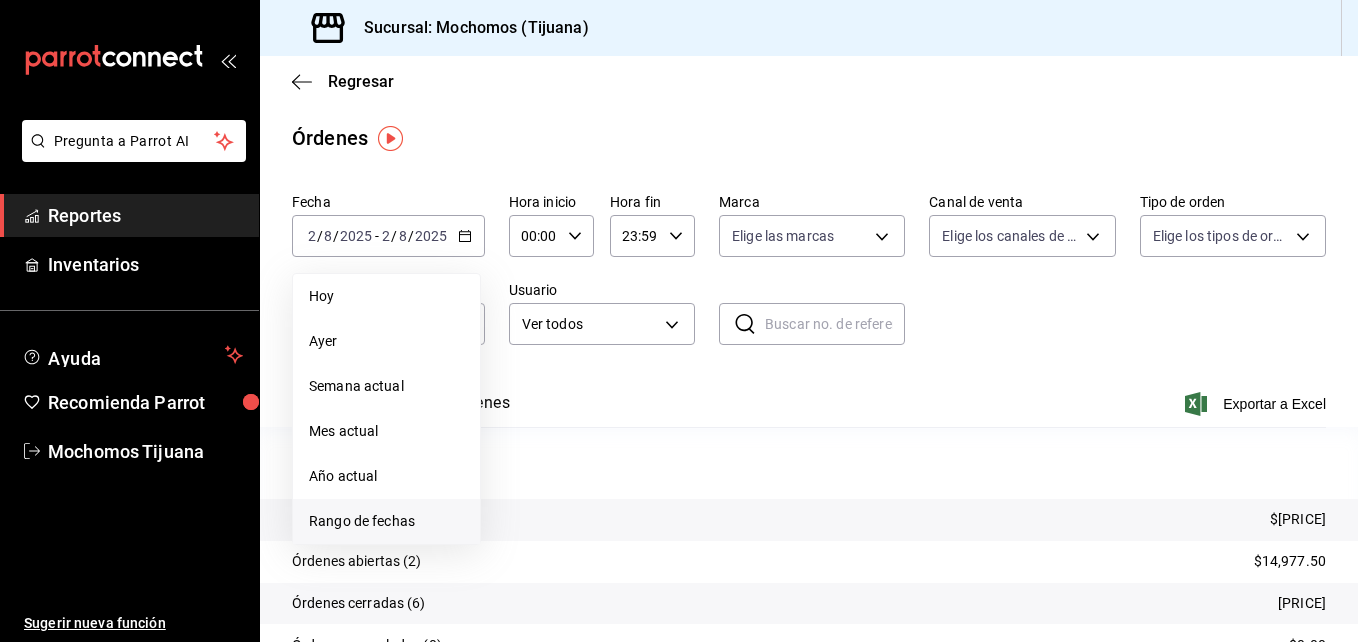 click on "Rango de fechas" at bounding box center (386, 521) 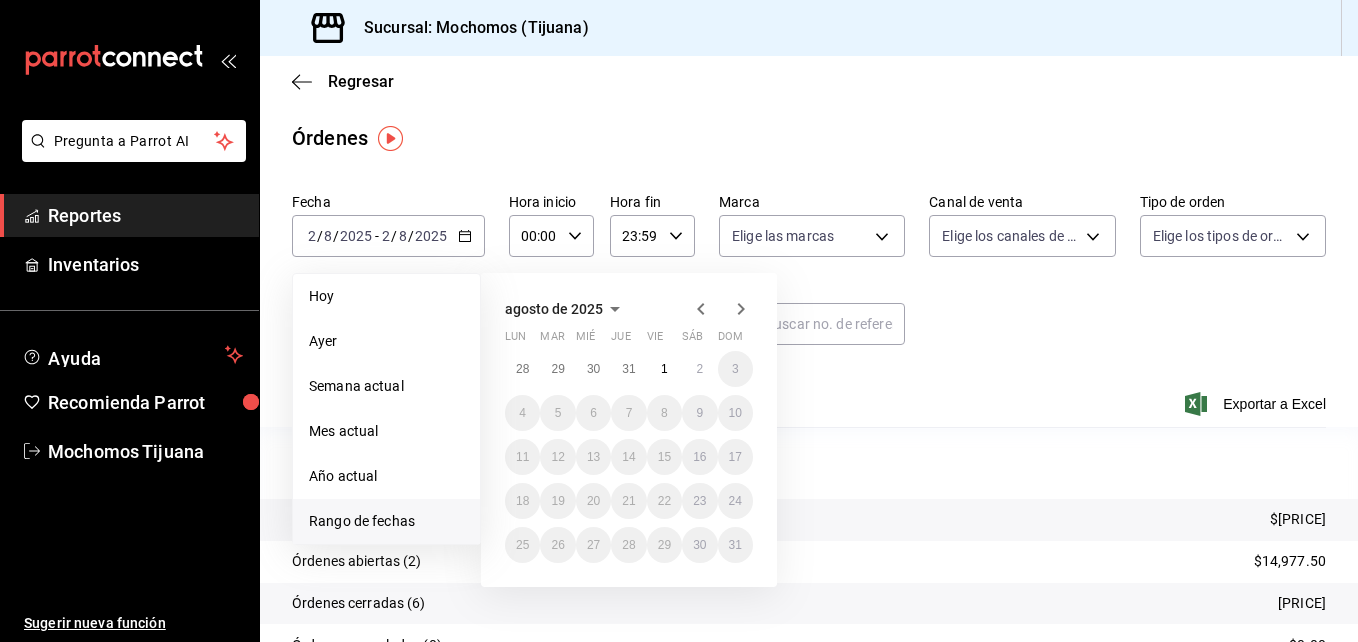 click on "Reportes" at bounding box center (145, 215) 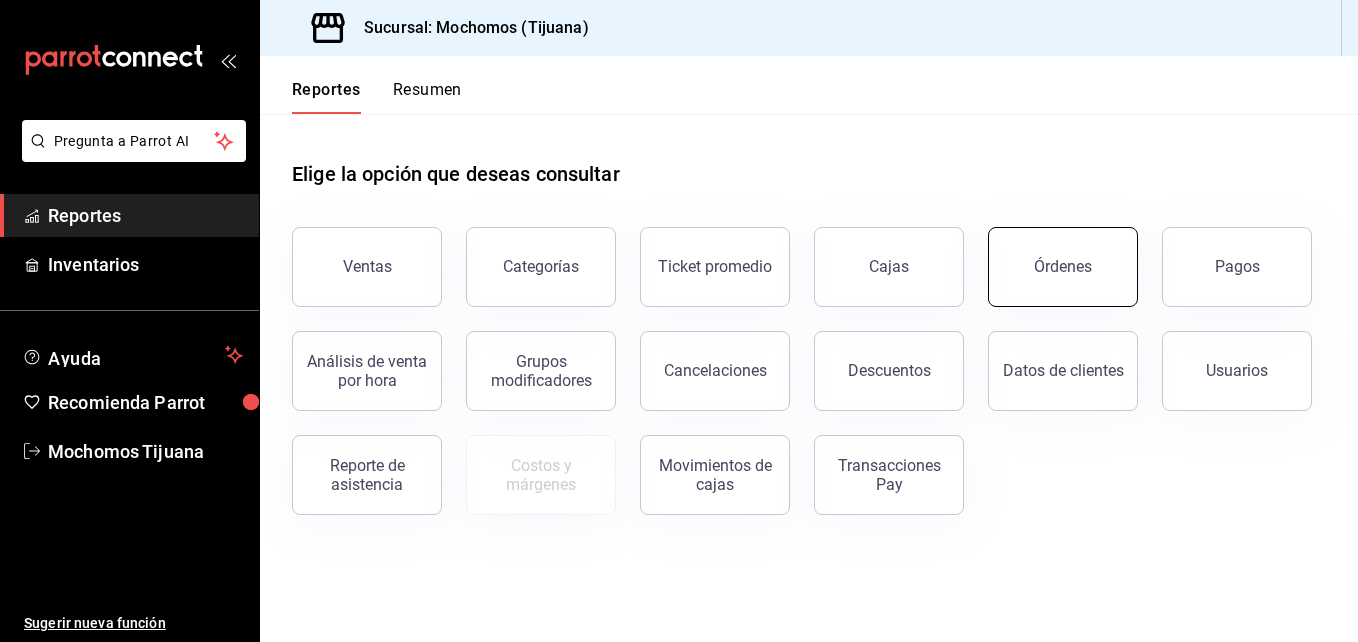 click on "Órdenes" at bounding box center (1063, 267) 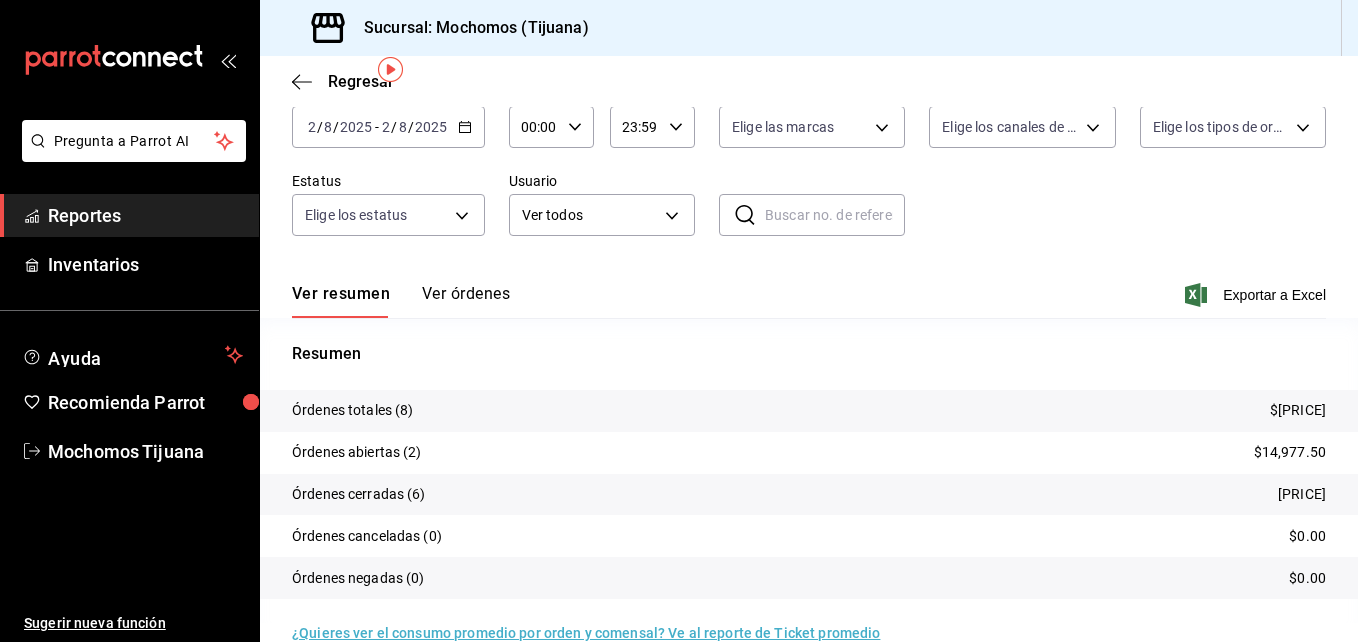 scroll, scrollTop: 64, scrollLeft: 0, axis: vertical 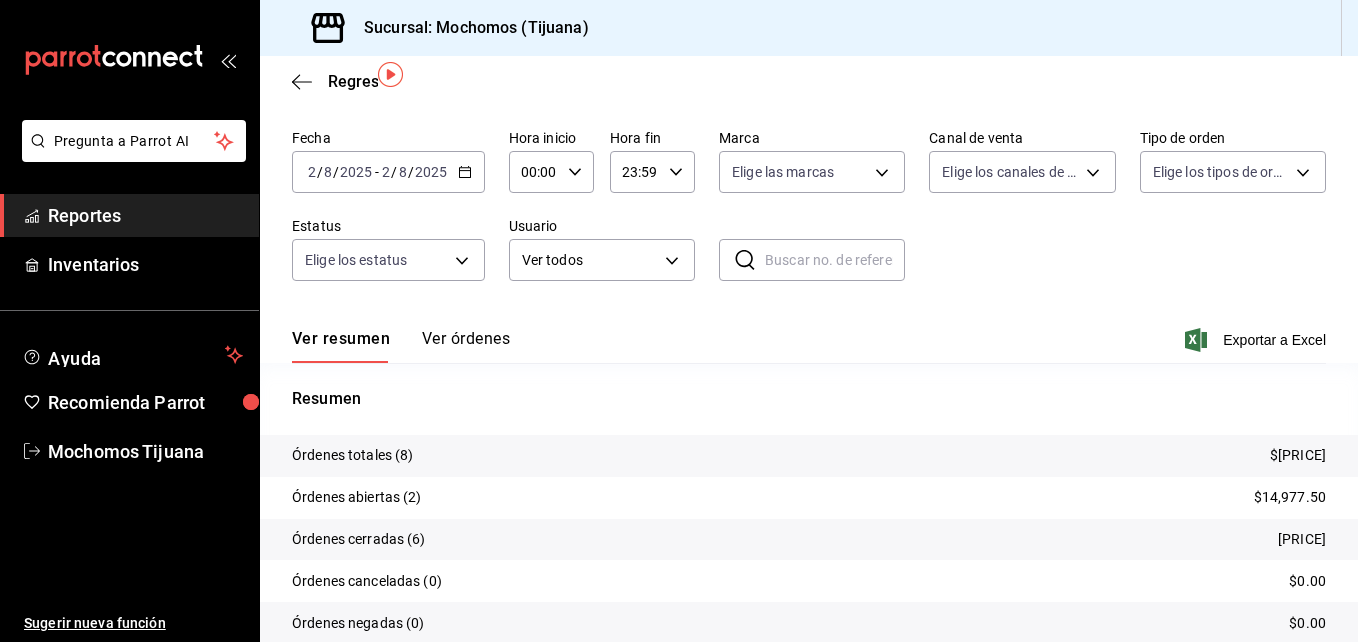 click on "Reportes" at bounding box center (145, 215) 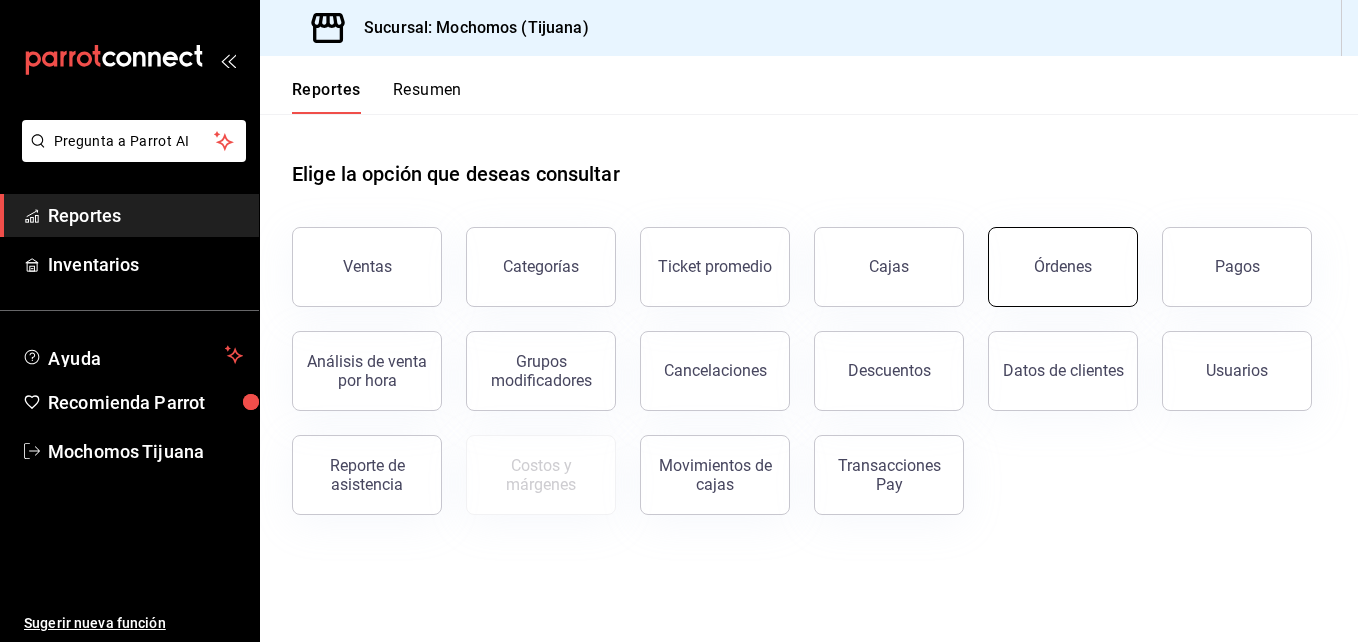 click on "Órdenes" at bounding box center [1063, 267] 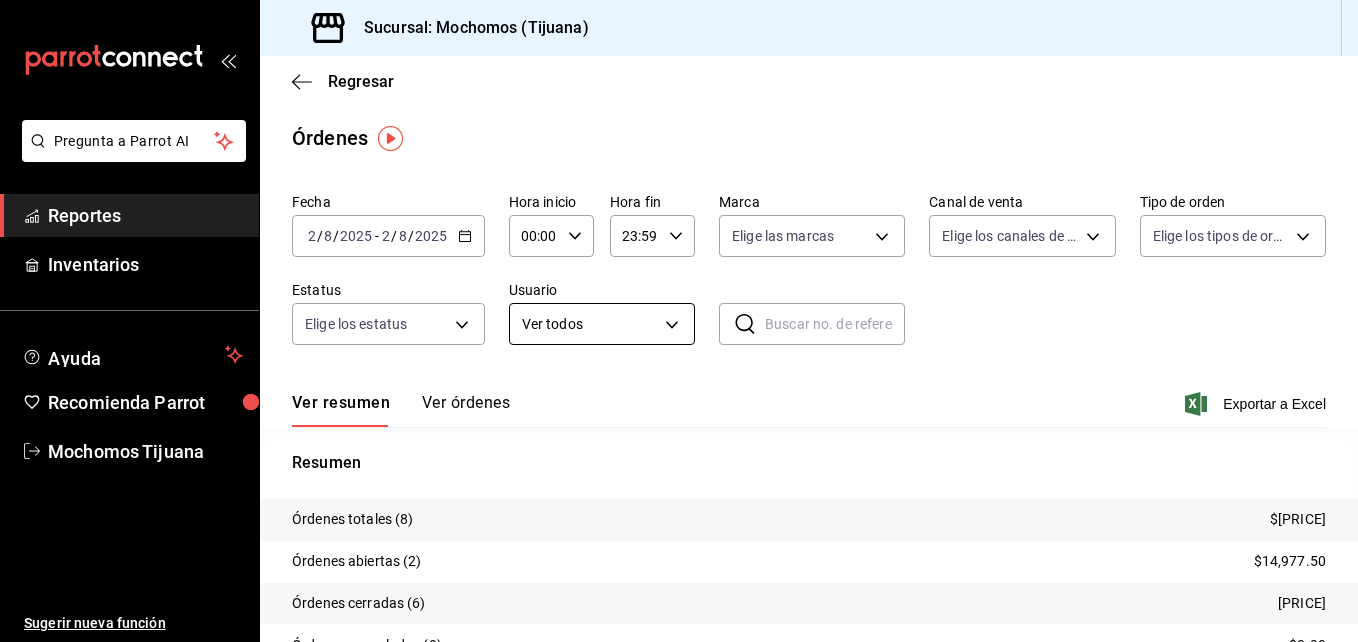 click on "Pregunta a Parrot AI Reportes Inventarios Ayuda Recomienda Parrot Mochomos Tijuana Sugerir nueva función Sucursal: Mochomos (Tijuana) Regresar Órdenes Fecha [DATE] / [DATE] - [DATE] / [DATE] Hora inicio 00:00 Hora inicio Hora fin 23:59 Hora fin Marca Elige las marcas Canal de venta Elige los canales de venta Tipo de orden Elige los tipos de orden Estatus Elige los estatus Usuario Ver todos ALL Ver resumen Ver órdenes Exportar a Excel Resumen Órdenes totales (8) $18,611.70 Órdenes abiertas (2) $14,977.50 Órdenes cerradas (6) $3,634.20 Órdenes canceladas (0) $0.00 Órdenes negadas (0) $0.00 ¿Quieres ver el consumo promedio por orden y comensal? Ve al reporte de Ticket promedio Pregunta a Parrot AI Reportes Inventarios Ayuda Recomienda Parrot Mochomos Tijuana Sugerir nueva función GANA 1 MES GRATIS EN TU SUSCRIPCIÓN AQUÍ Ver video tutorial Ir a video Visitar centro de ayuda (81) 2046 6363 soporte@example.com Visitar centro de ayuda (81) 2046 6363" at bounding box center (679, 321) 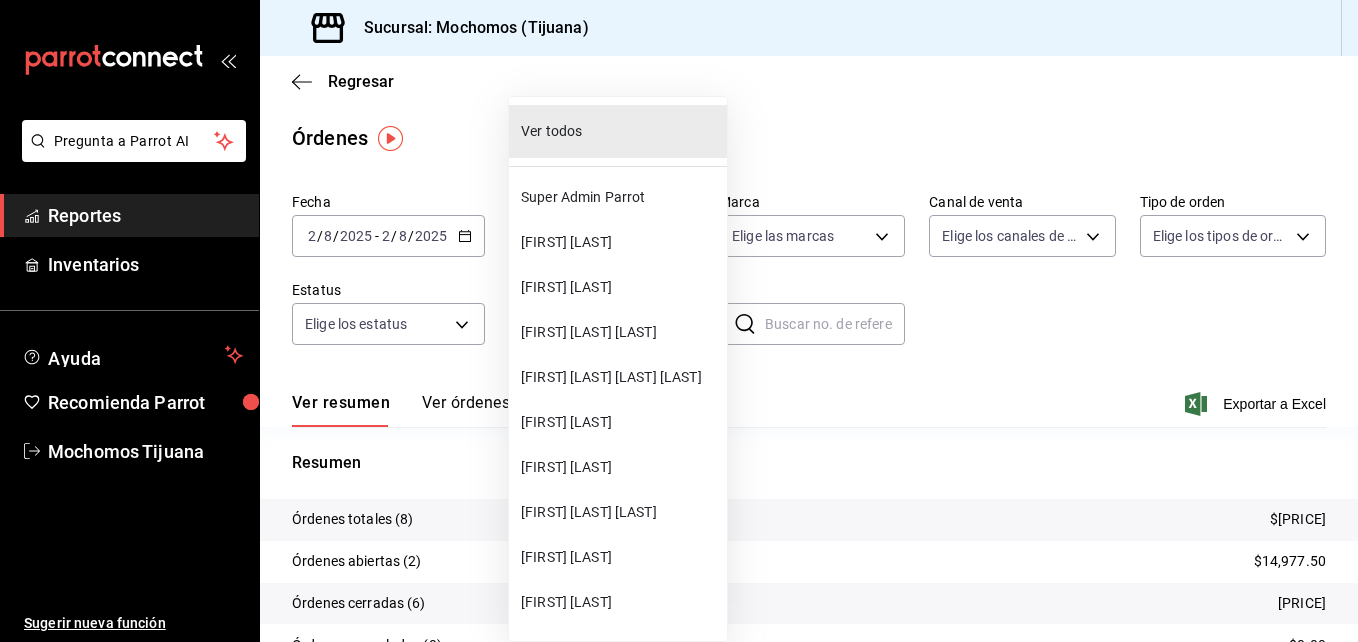 type 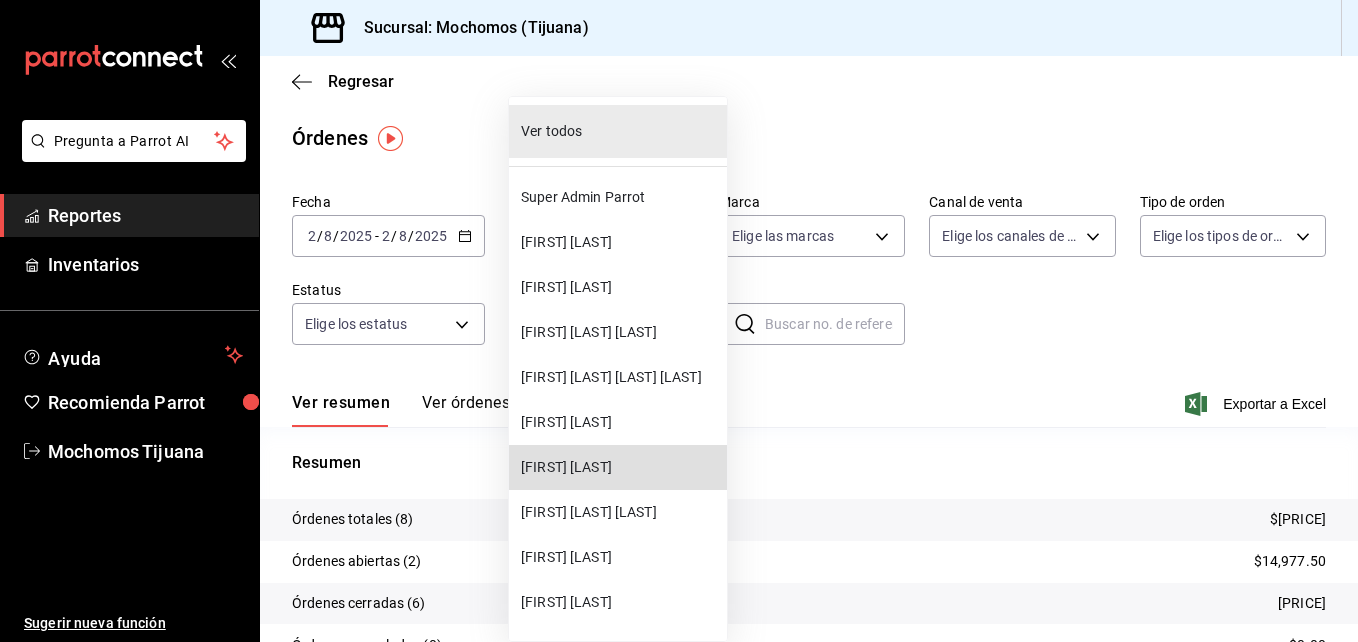 type 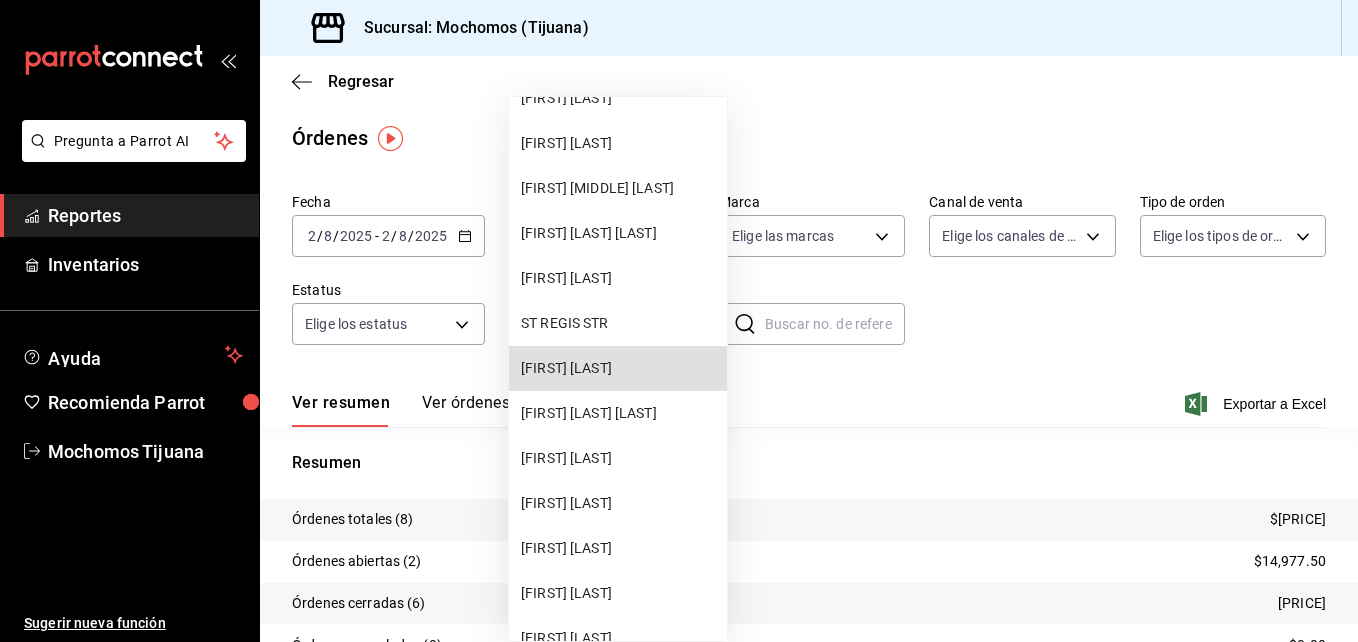 type 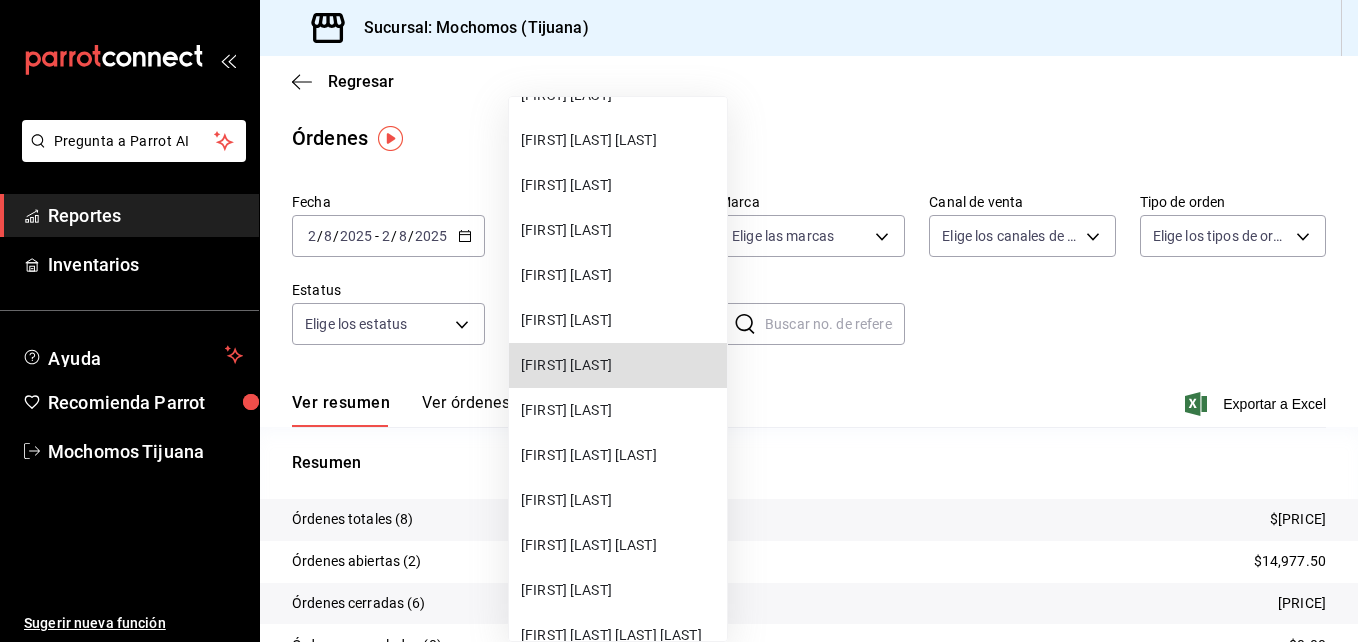 type 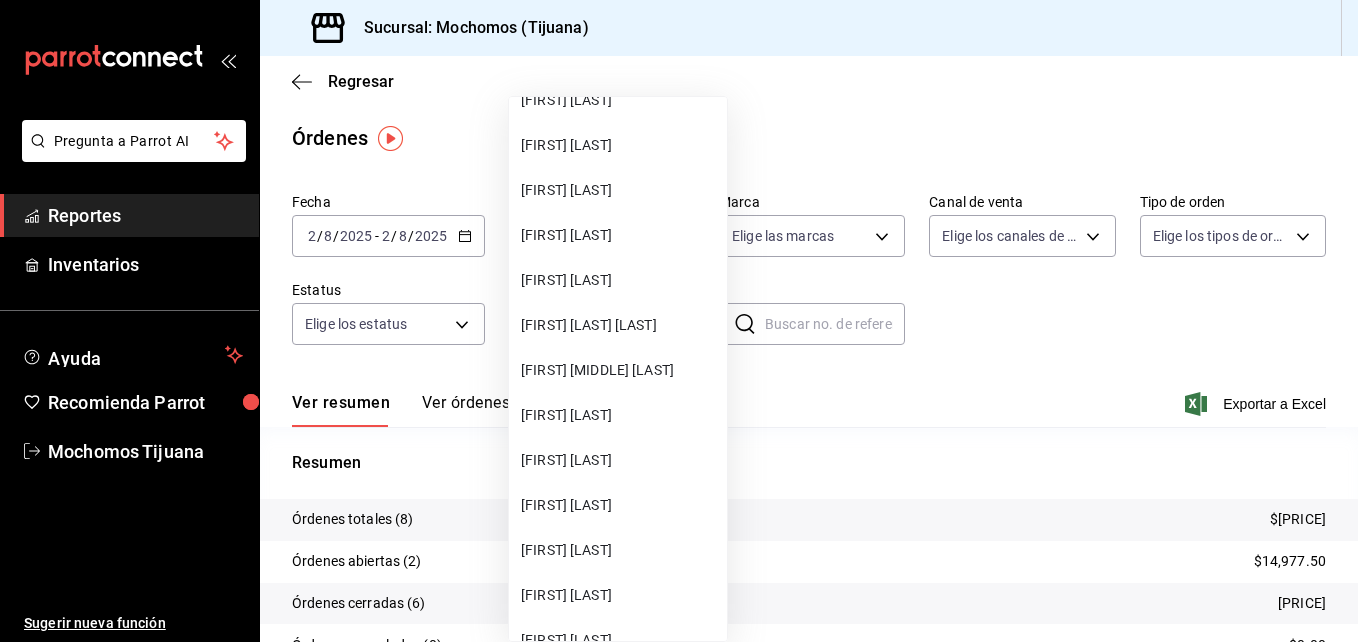 scroll, scrollTop: 6047, scrollLeft: 0, axis: vertical 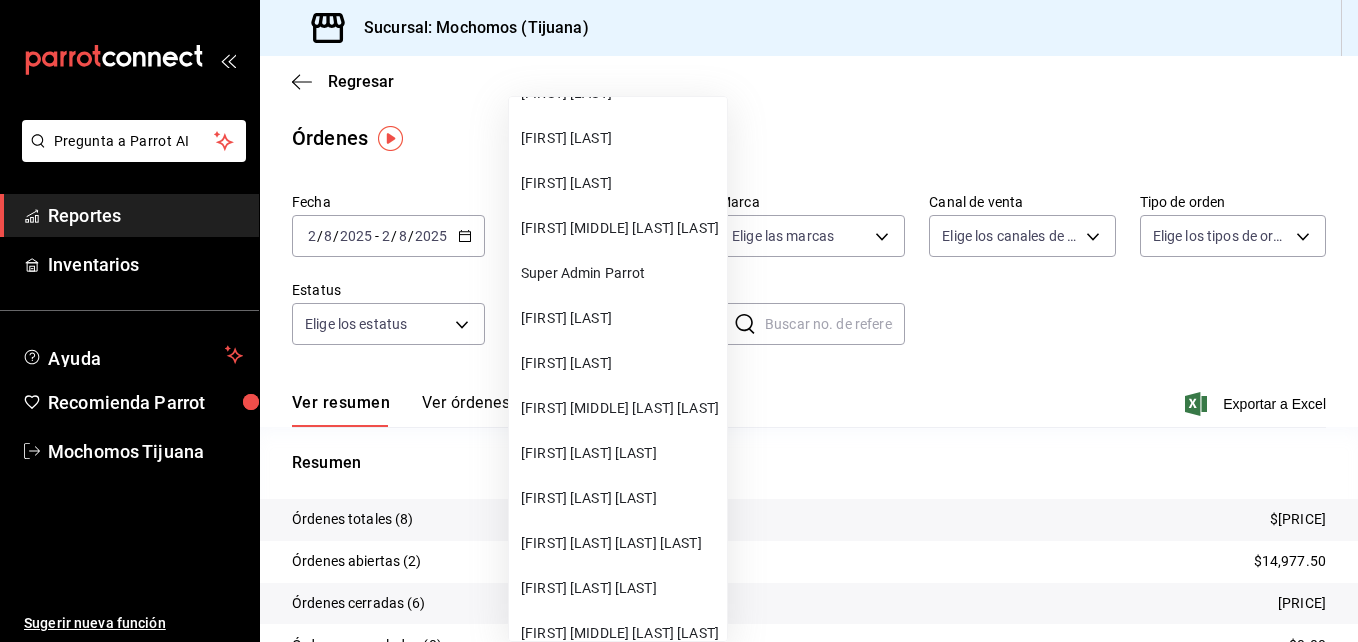 click on "[FIRST] [MIDDLE] [LAST] [LAST]" at bounding box center (618, 408) 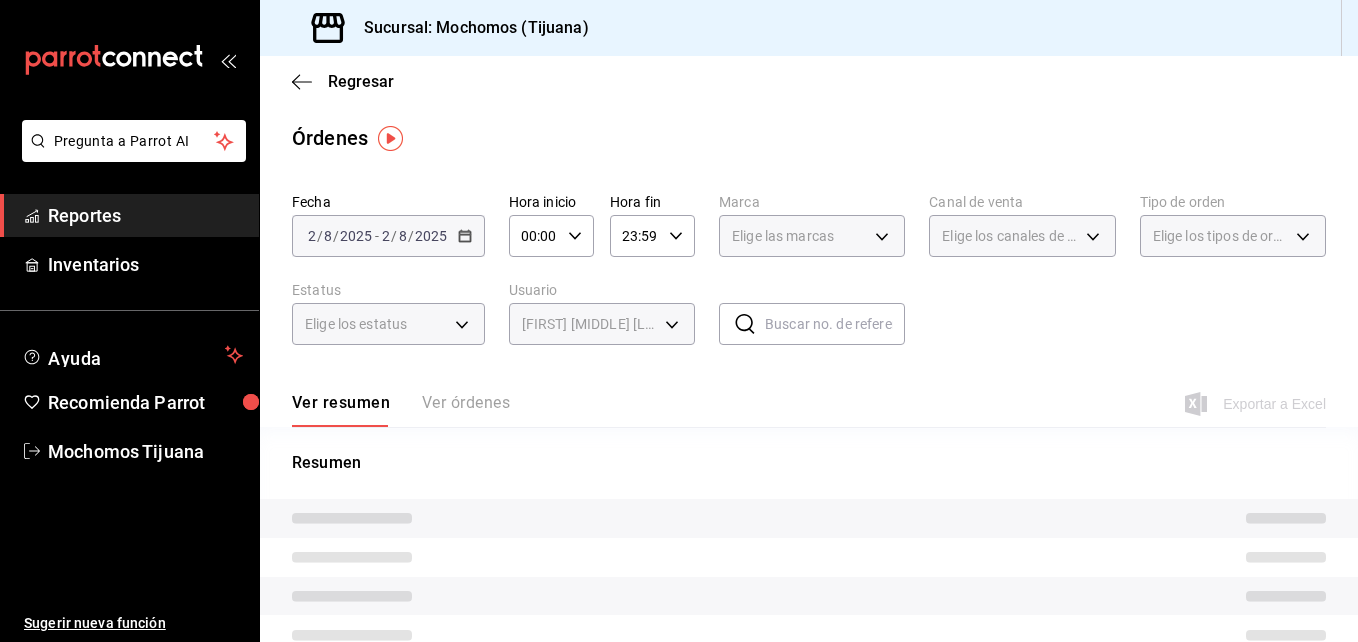 type on "b17a5856-ee9f-4e87-af60-8e76664025ff" 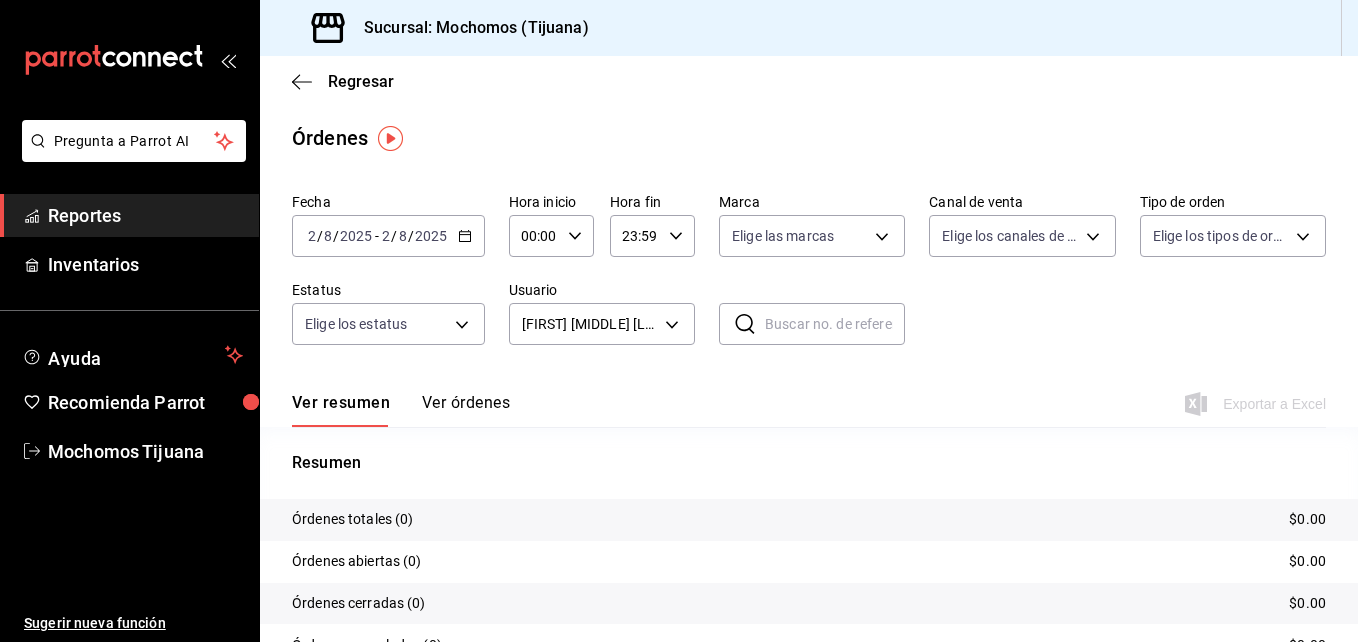 click 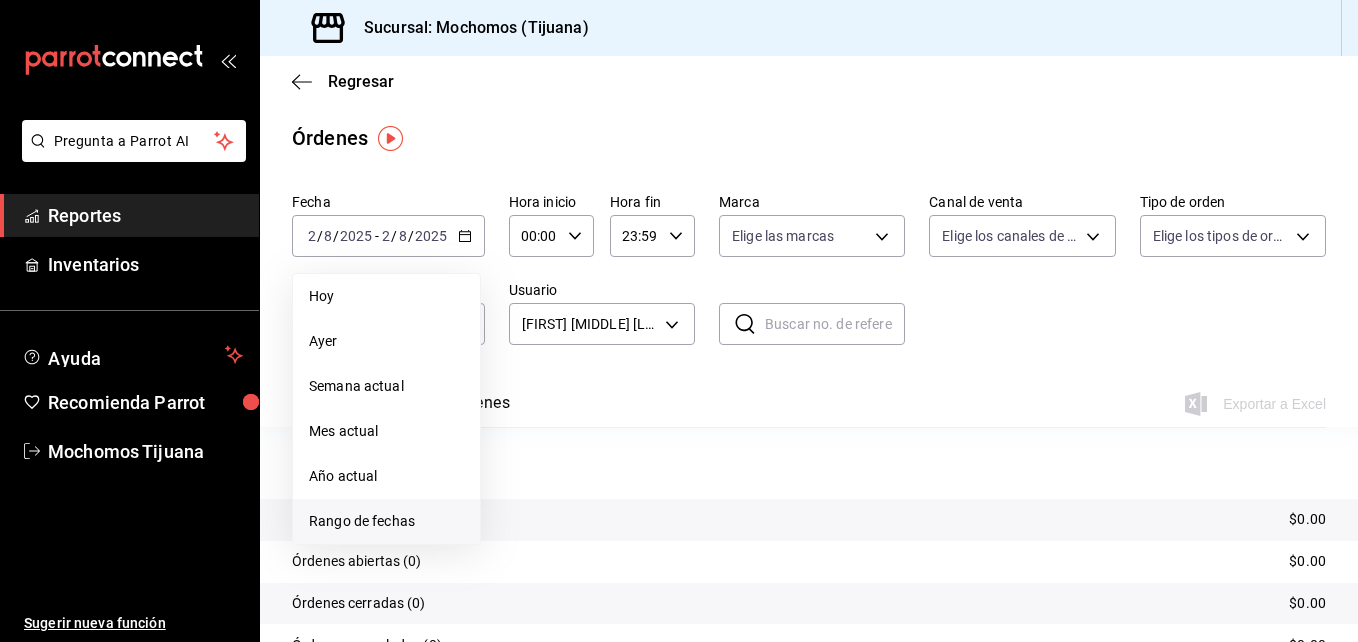click on "Rango de fechas" at bounding box center [386, 521] 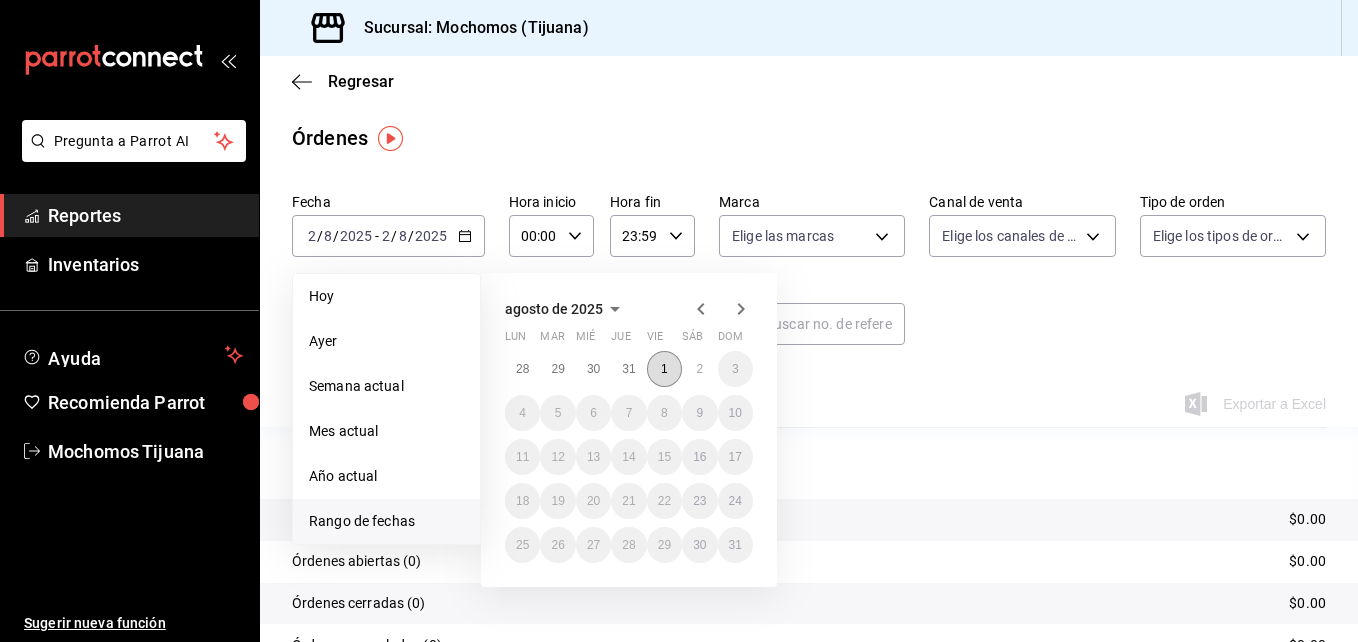 click on "1" at bounding box center (664, 369) 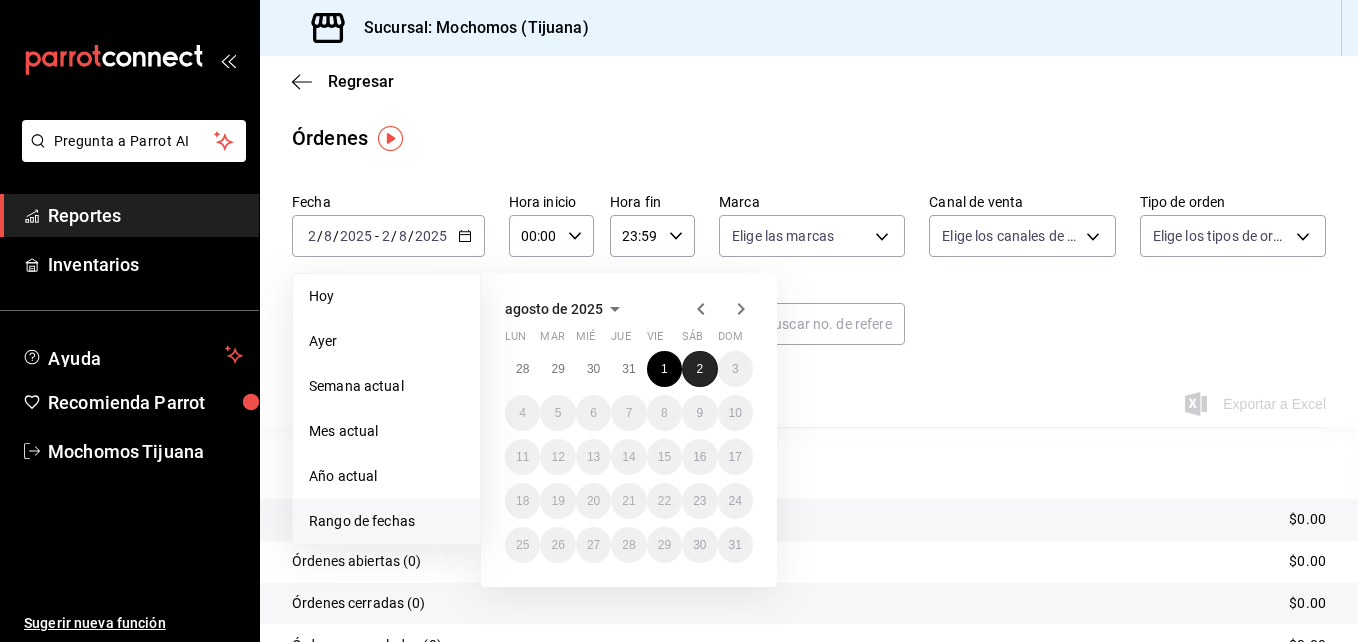 click on "2" at bounding box center (699, 369) 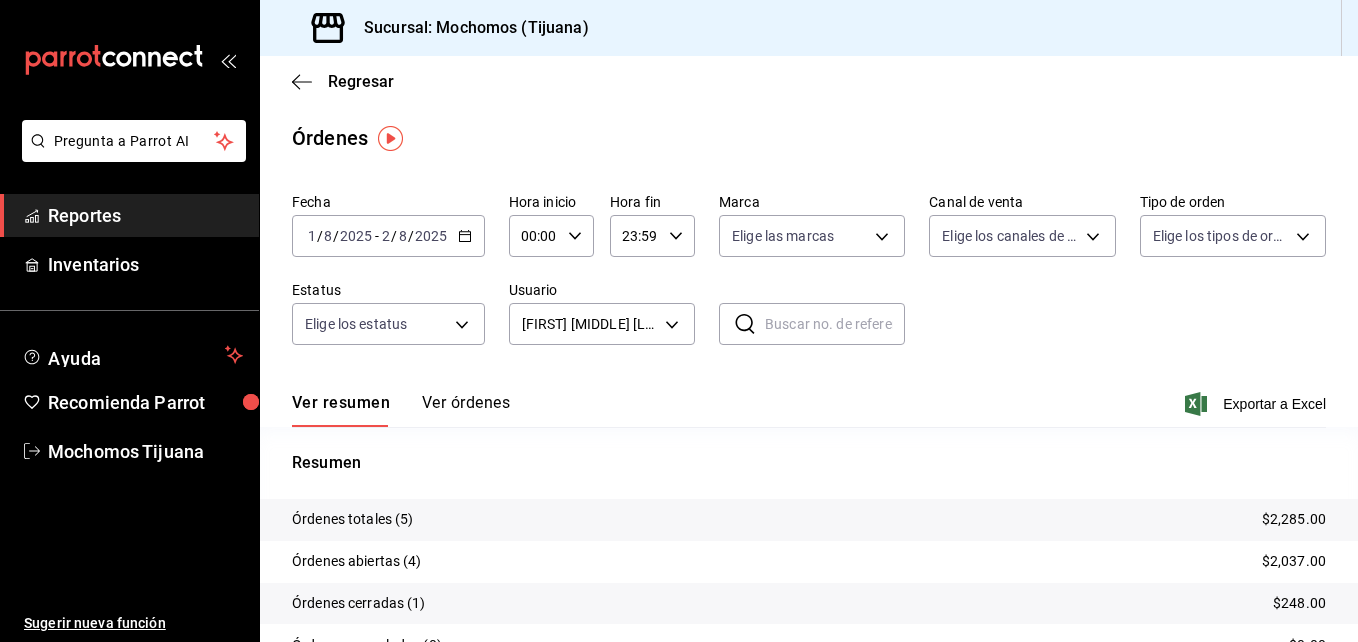click 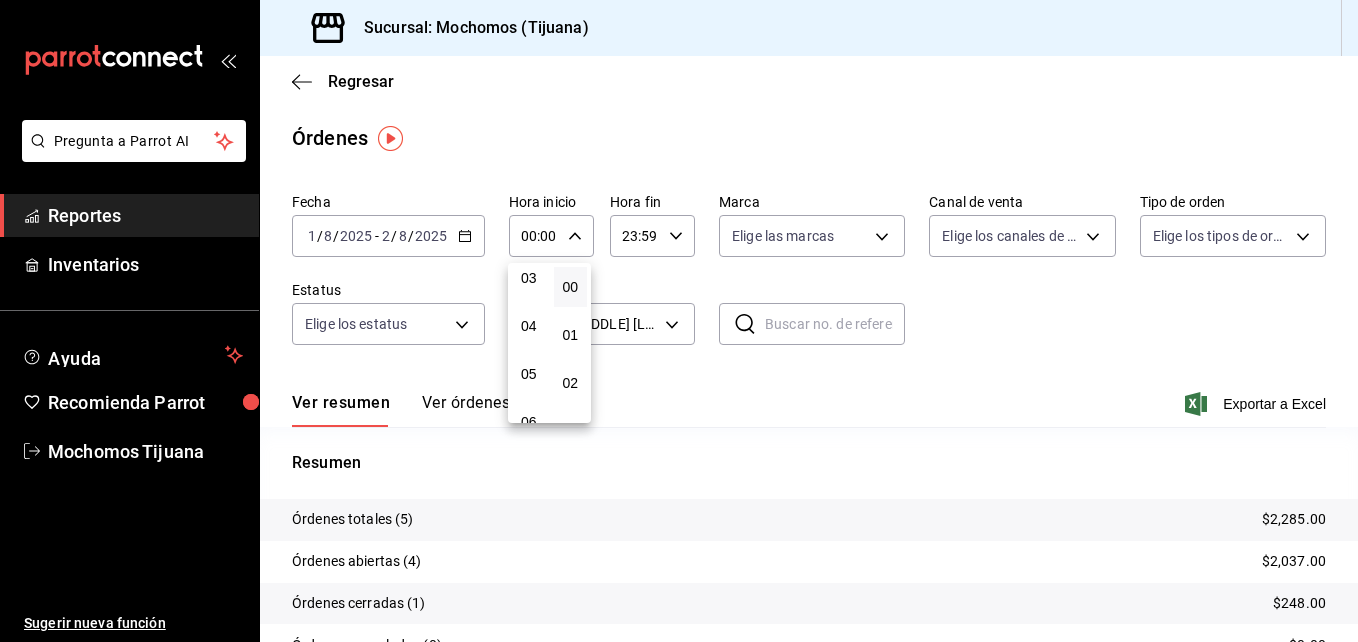 scroll, scrollTop: 160, scrollLeft: 0, axis: vertical 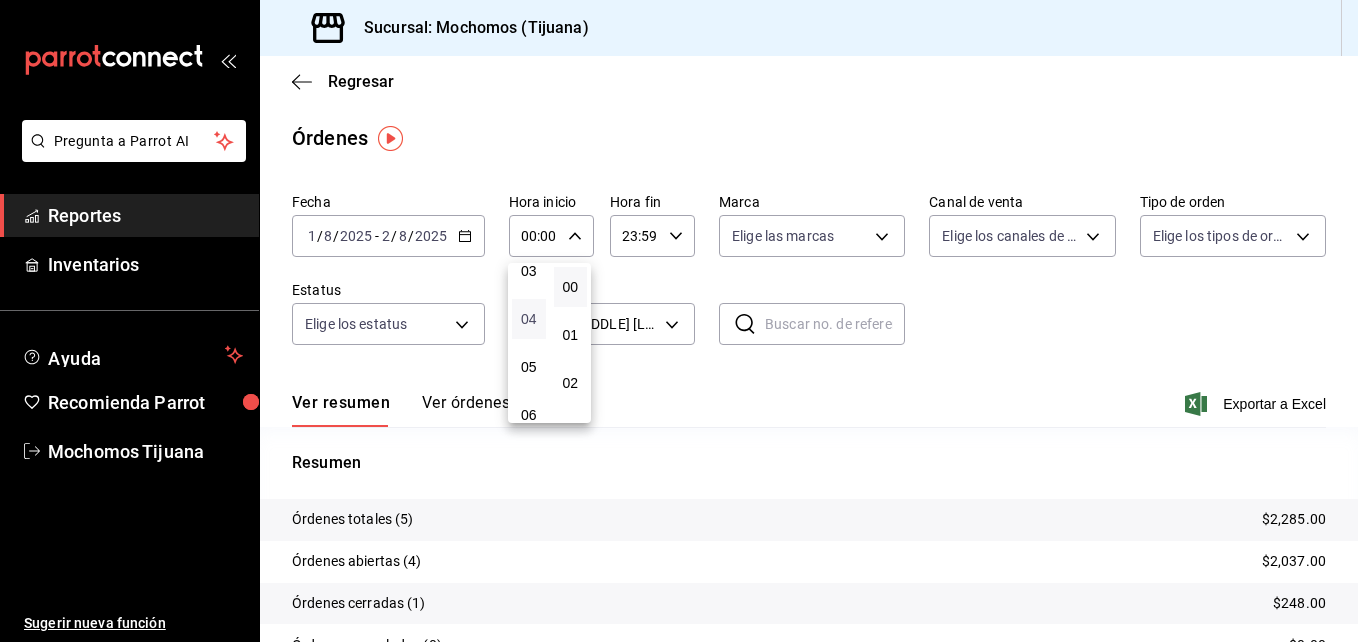 click on "04" at bounding box center (529, 319) 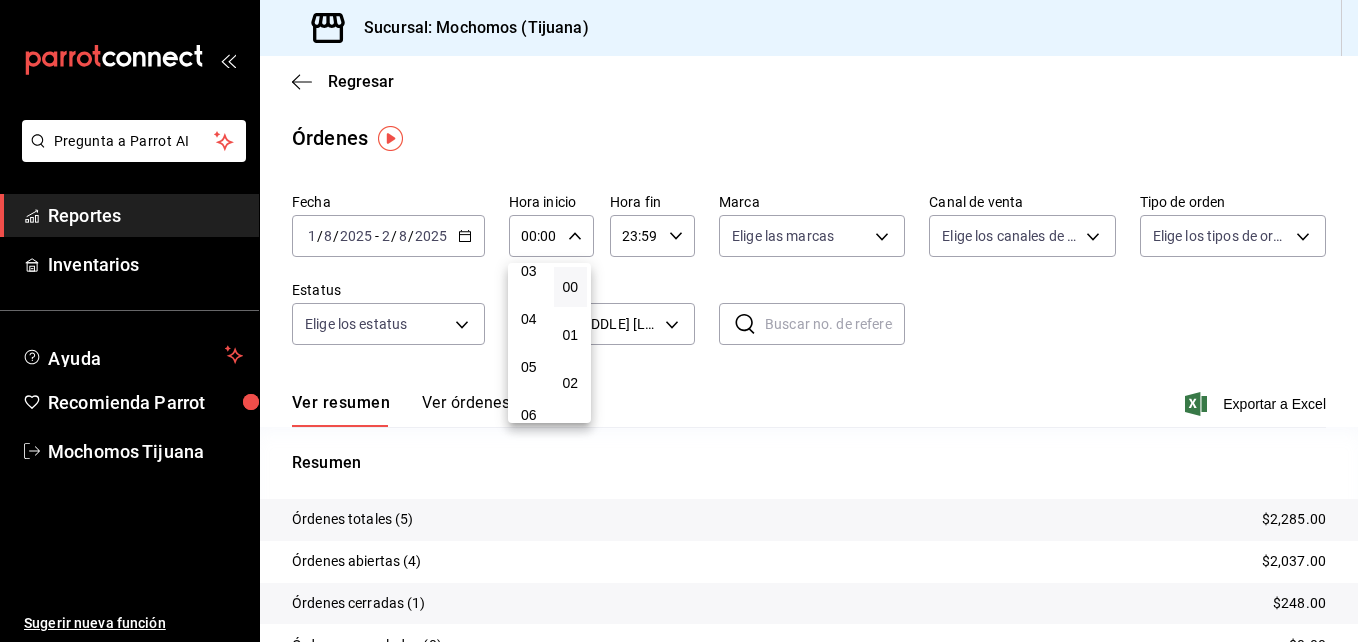 type on "04:00" 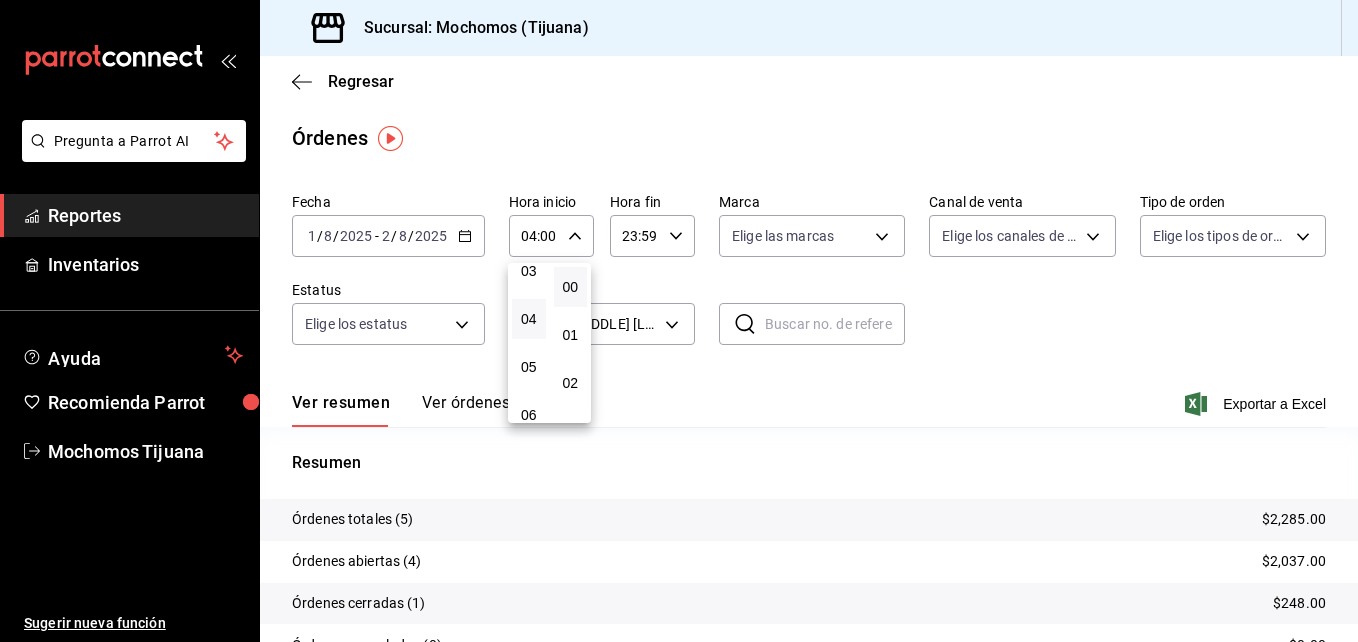 click at bounding box center [679, 321] 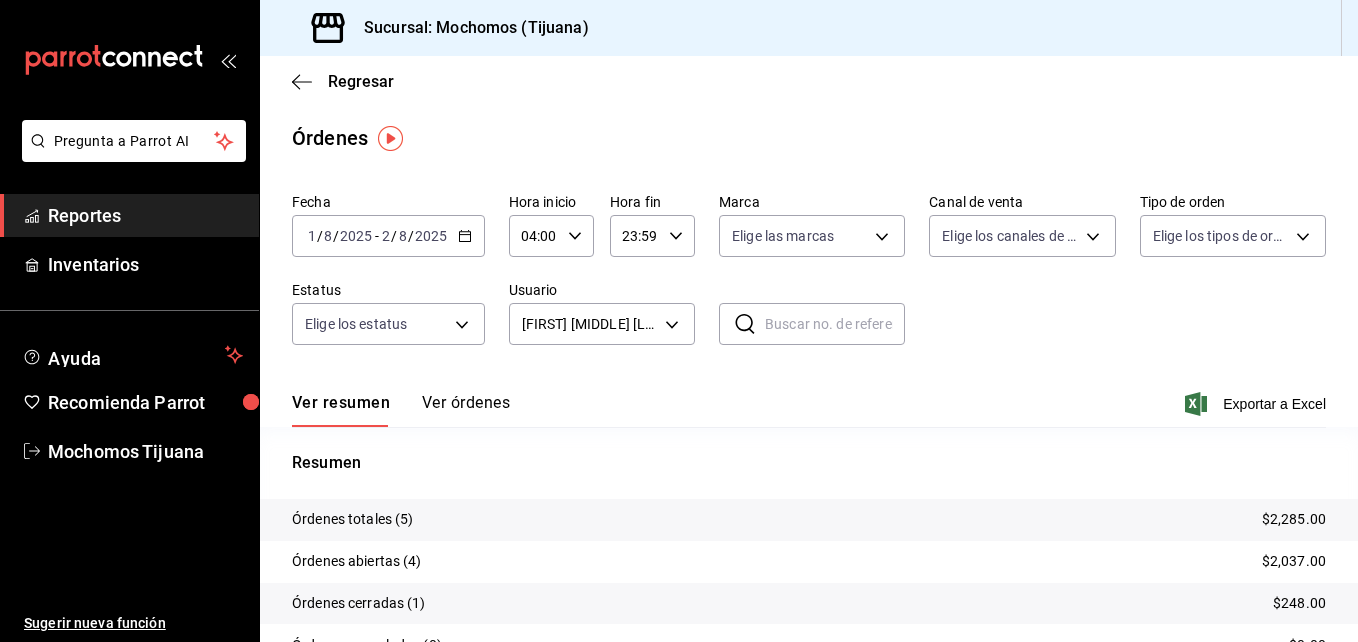 click 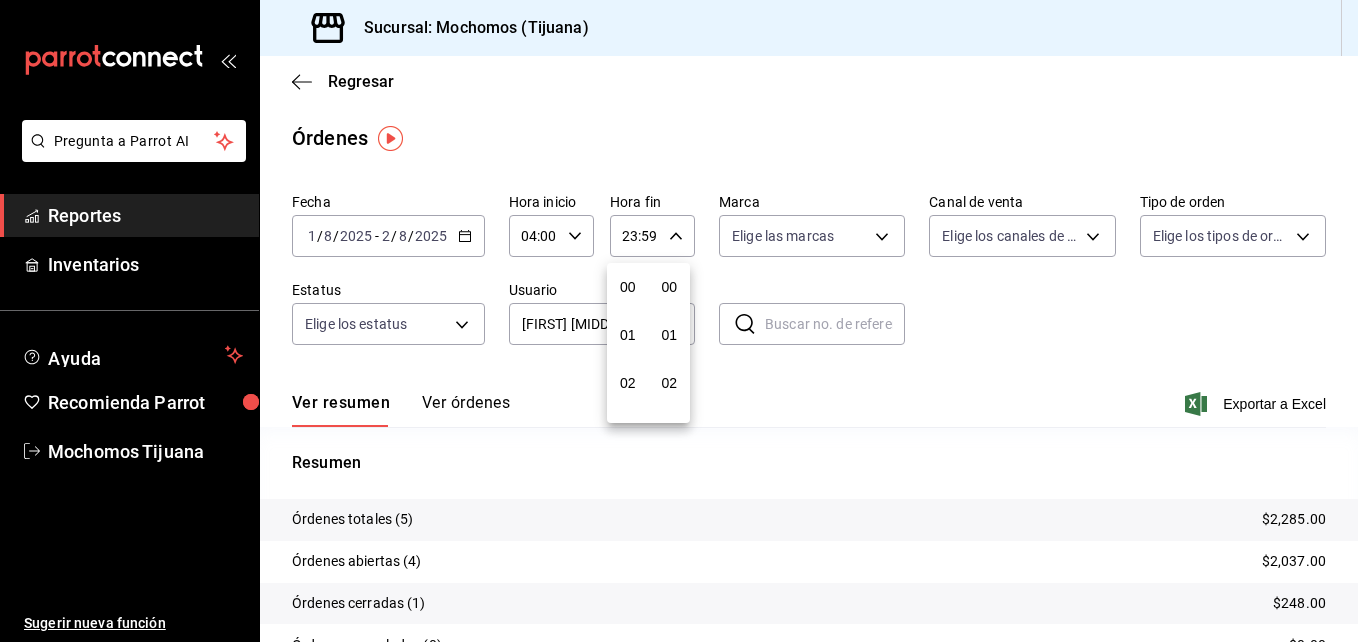 scroll, scrollTop: 992, scrollLeft: 0, axis: vertical 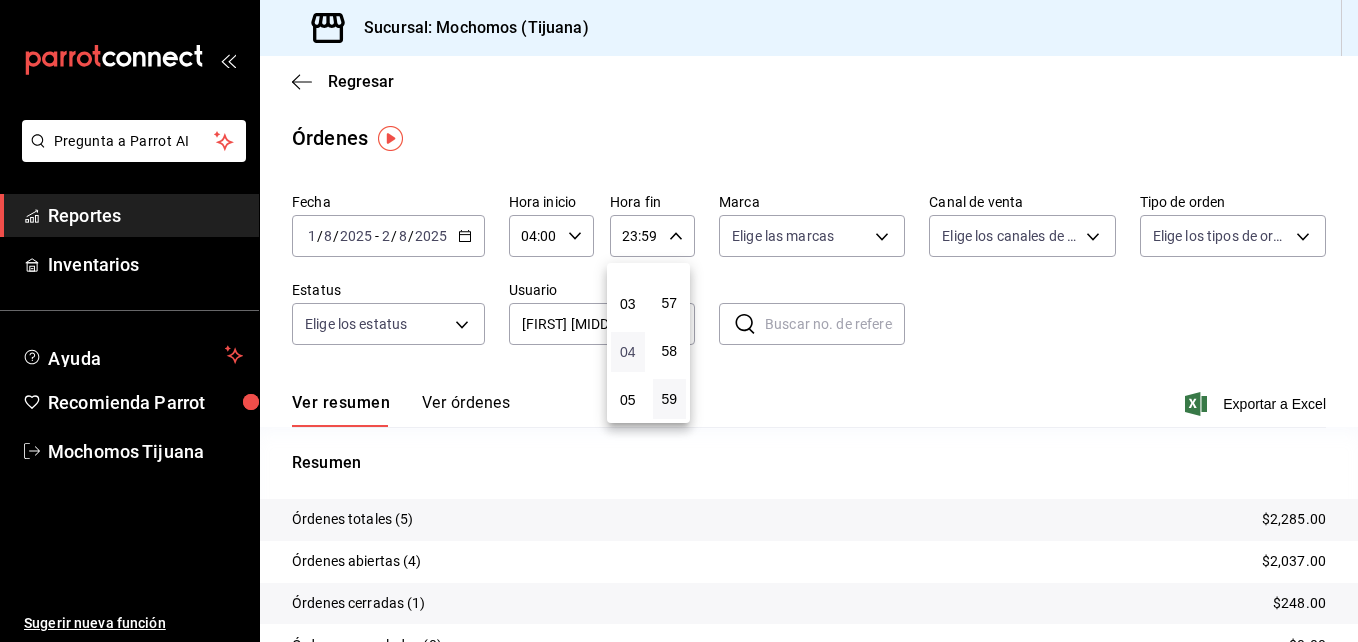click on "04" at bounding box center [628, 352] 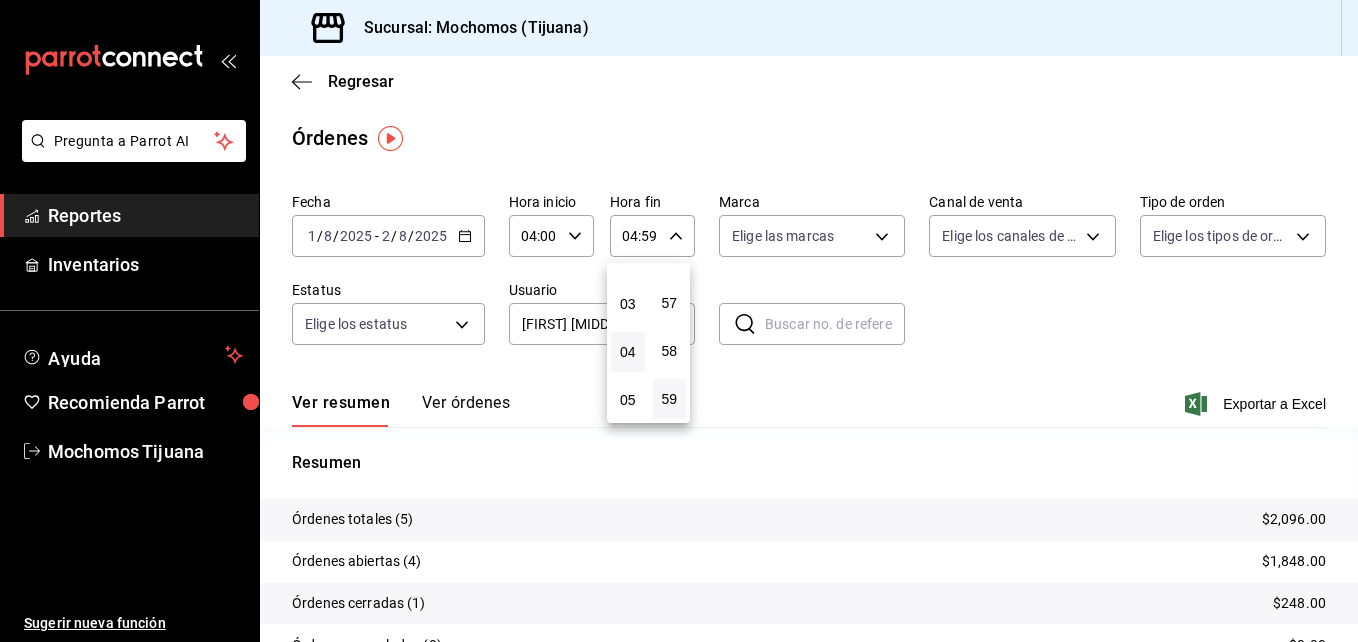click at bounding box center (679, 321) 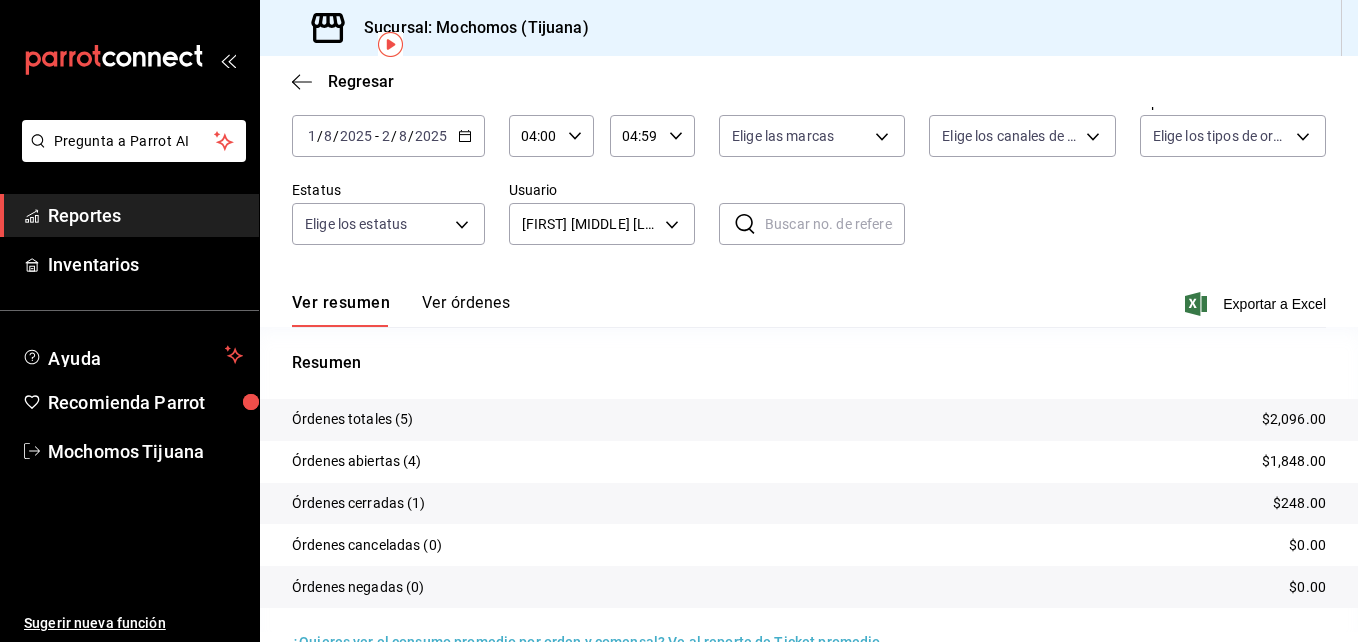 scroll, scrollTop: 101, scrollLeft: 0, axis: vertical 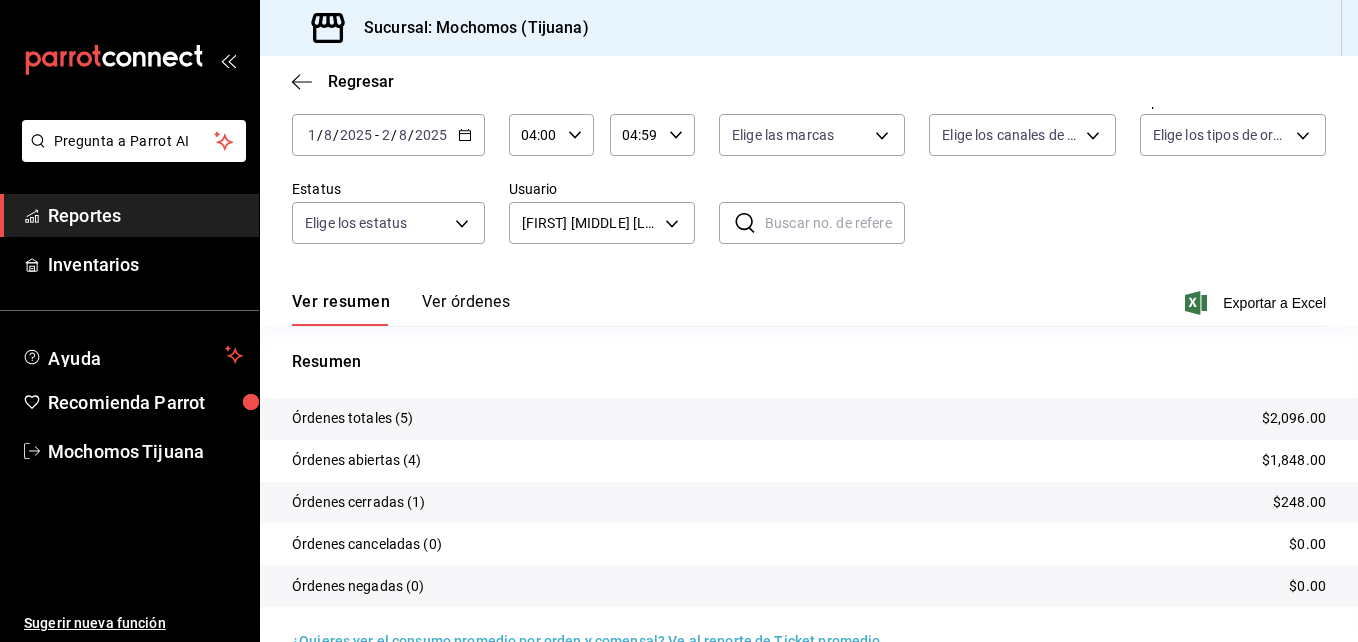 click on "Ver órdenes" at bounding box center (466, 309) 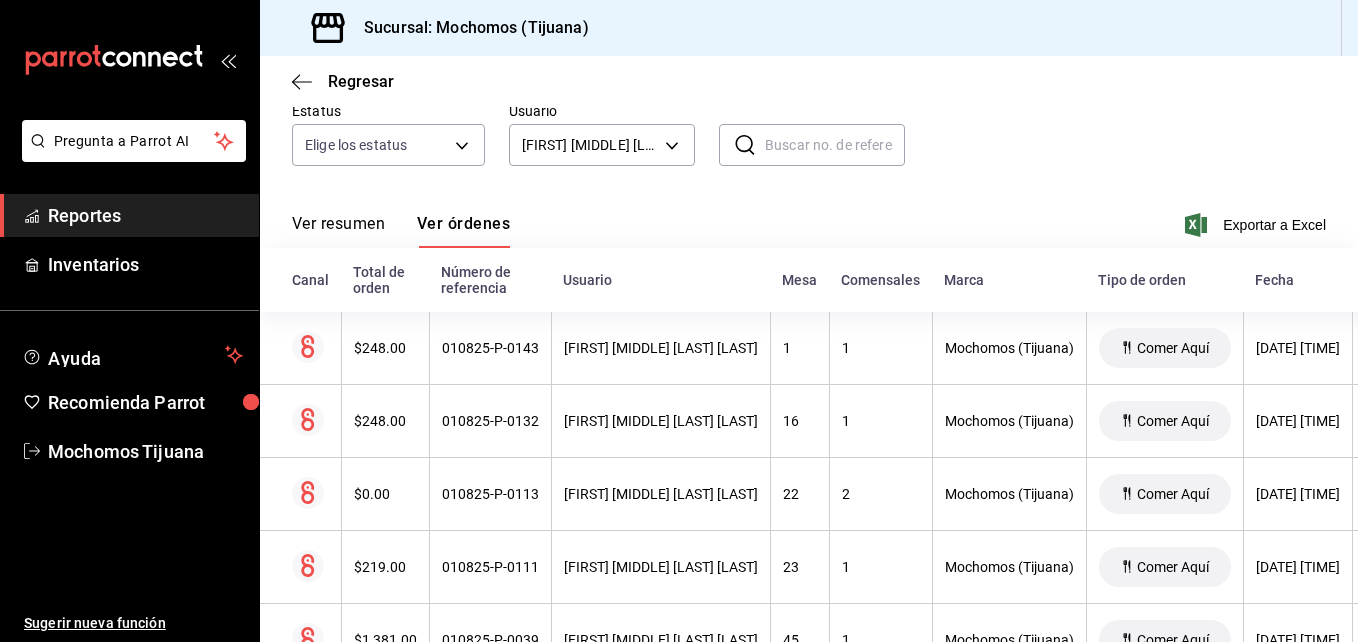 scroll, scrollTop: 180, scrollLeft: 0, axis: vertical 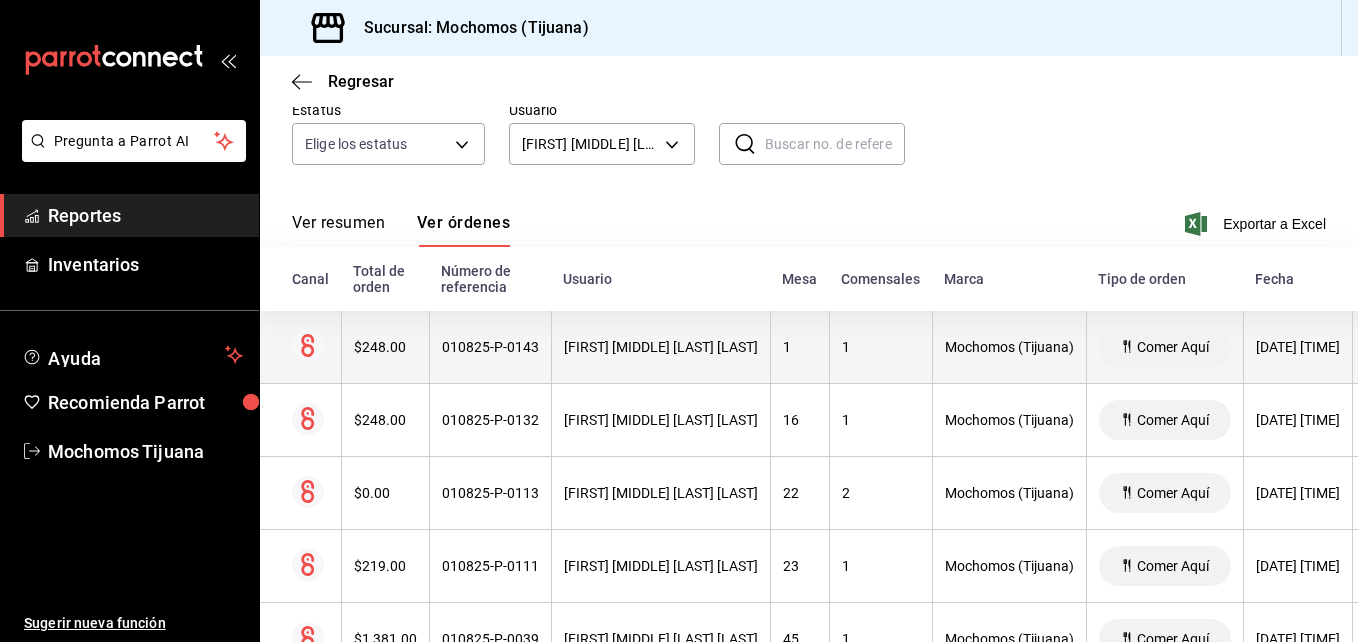 click on "010825-P-0143" at bounding box center [490, 347] 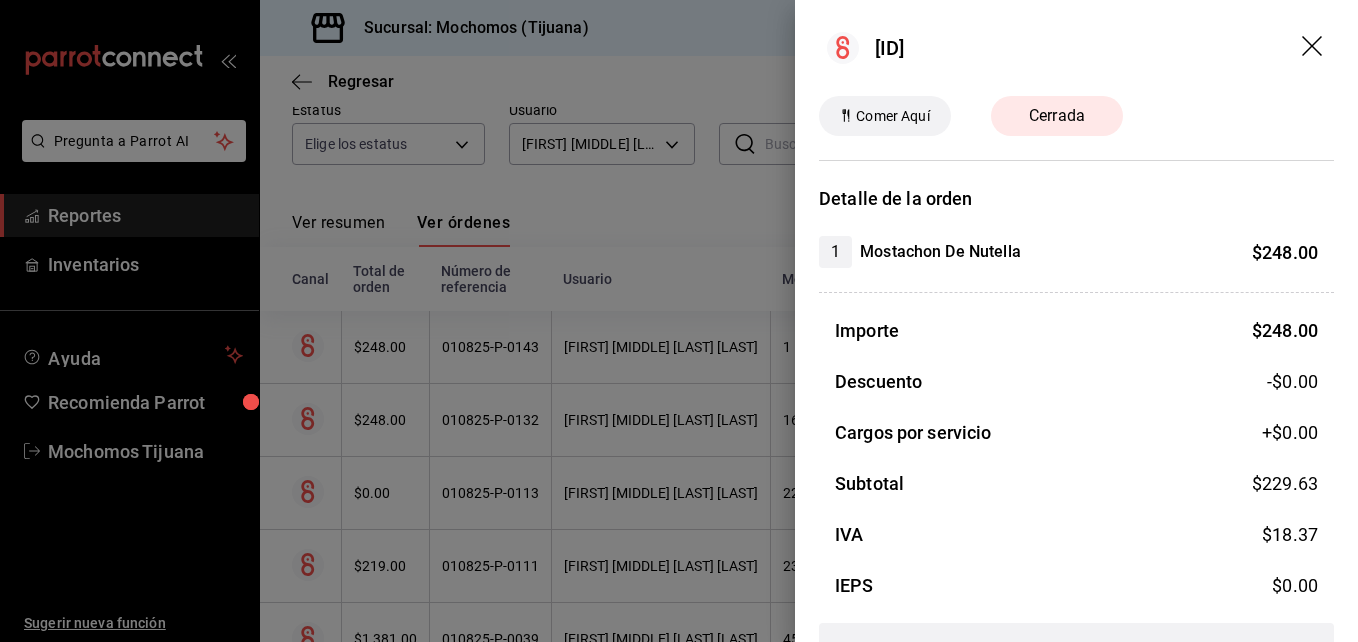 click at bounding box center [679, 321] 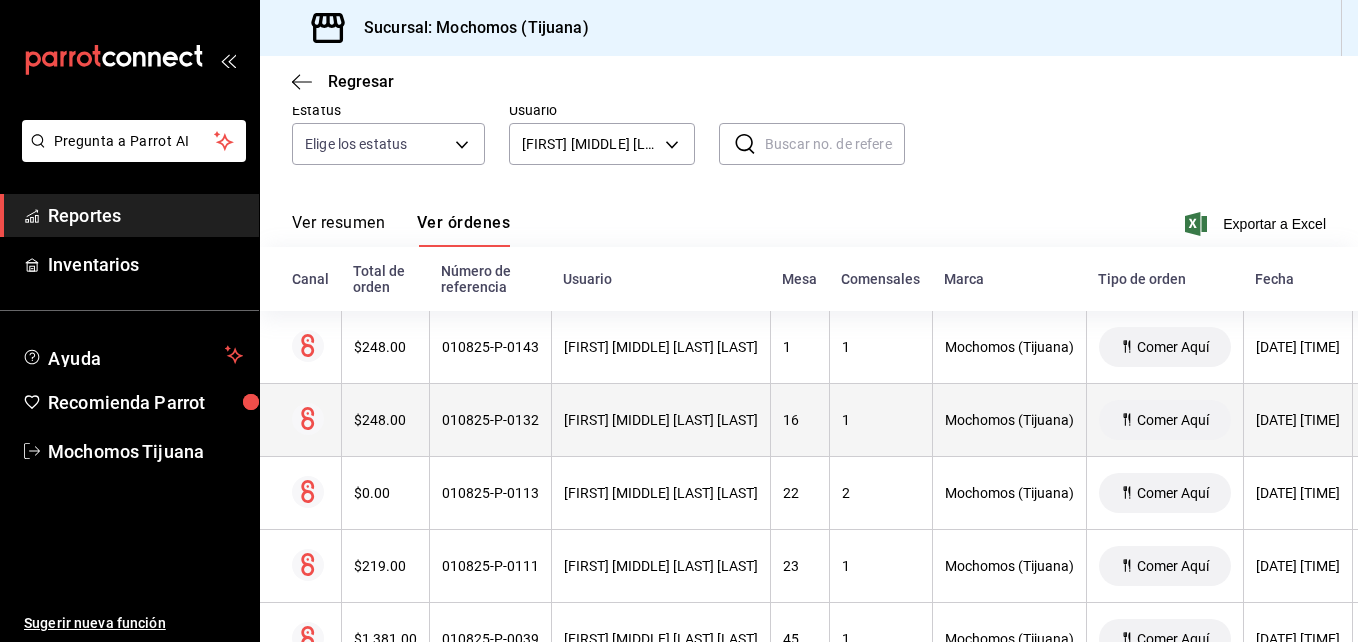 click on "010825-P-0132" at bounding box center (490, 420) 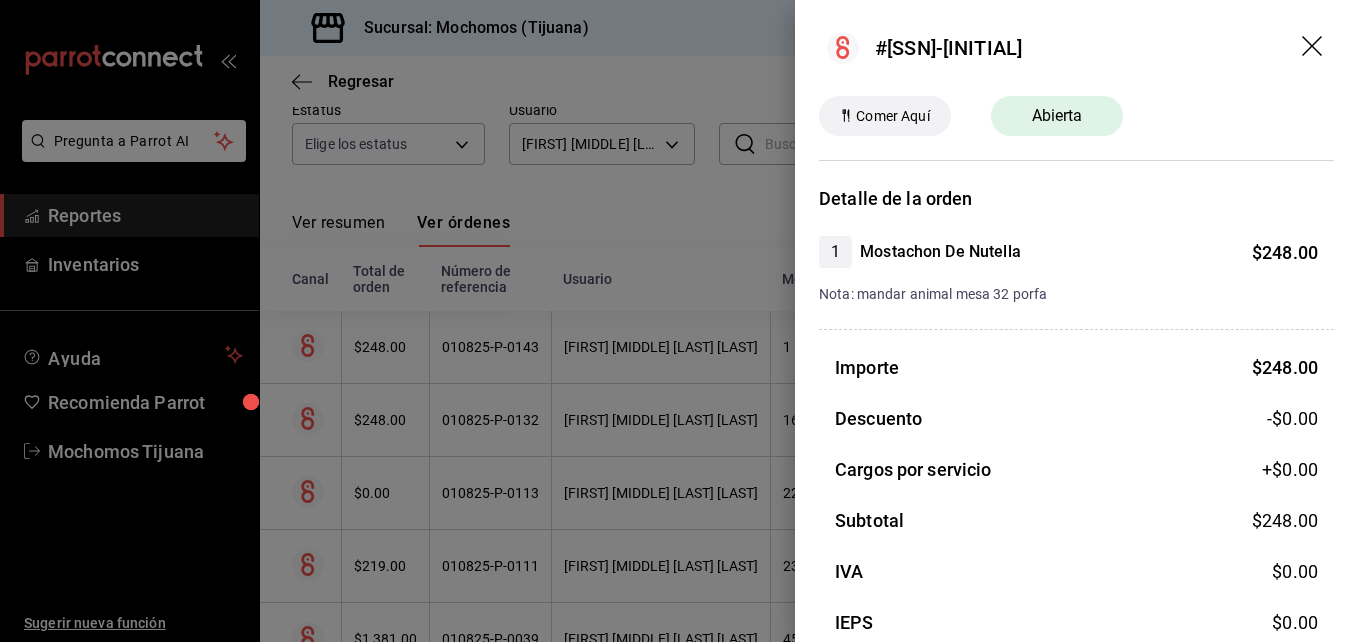 click on "Cargos por servicio +$ [PRICE]" at bounding box center (1076, 469) 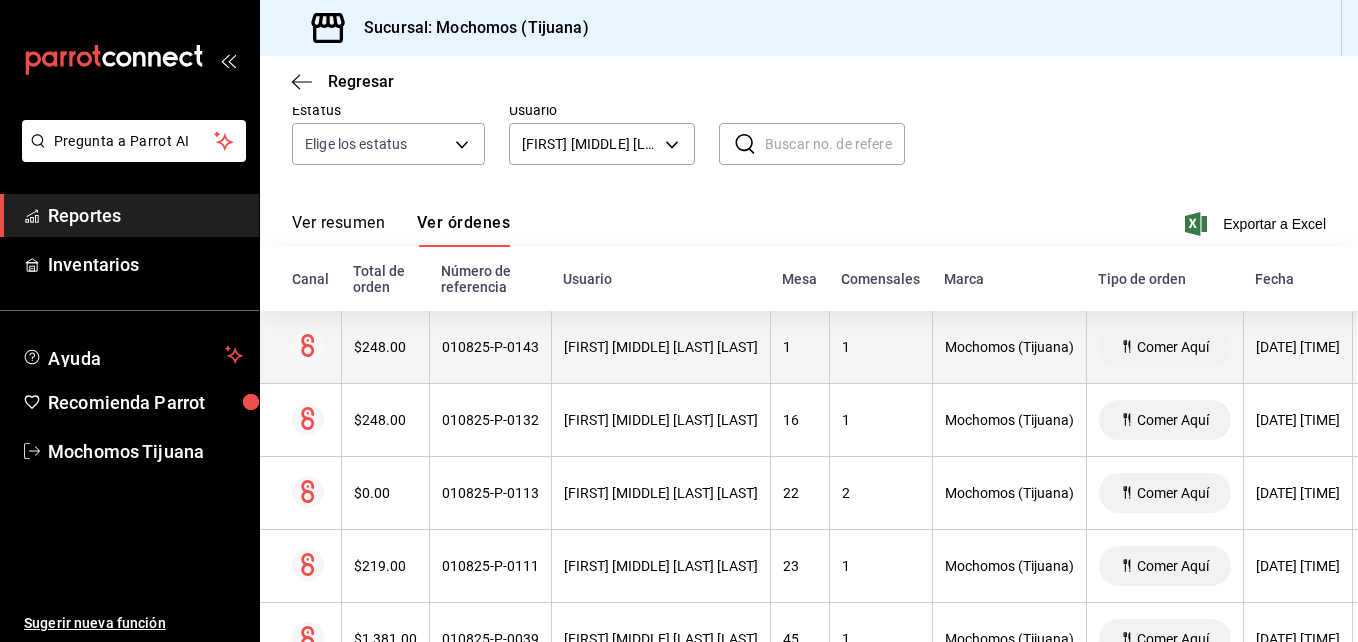 click on "010825-P-0143" at bounding box center (490, 347) 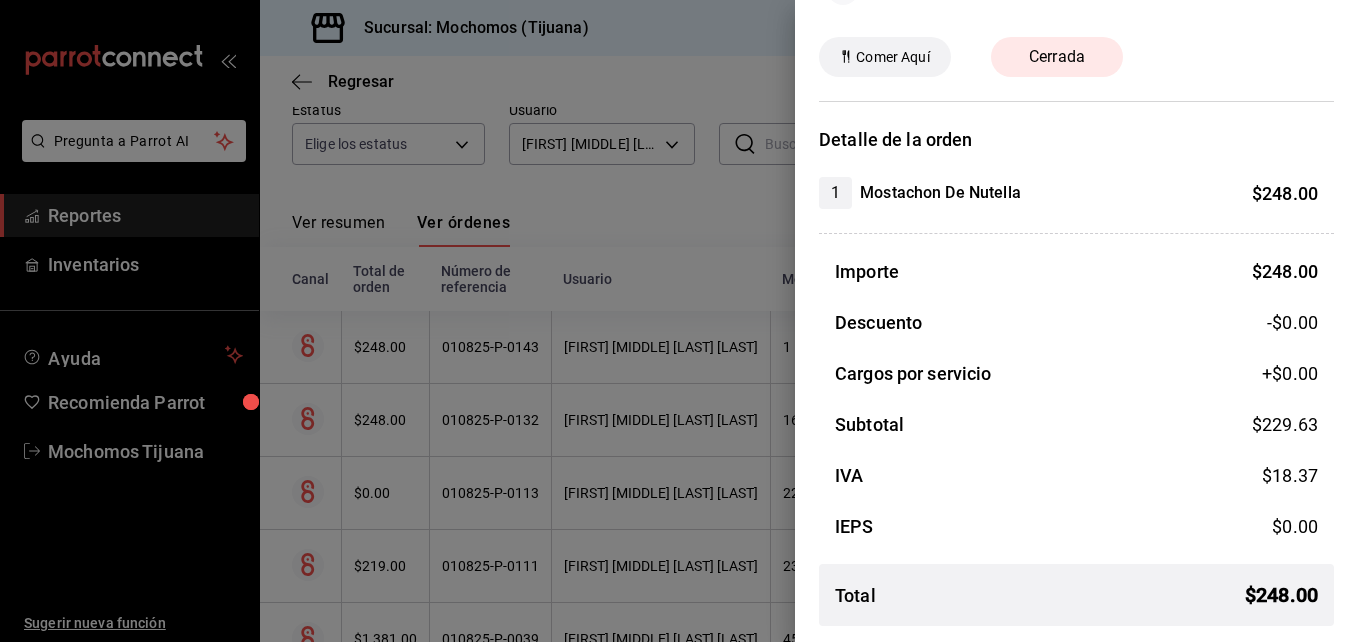 scroll, scrollTop: 0, scrollLeft: 0, axis: both 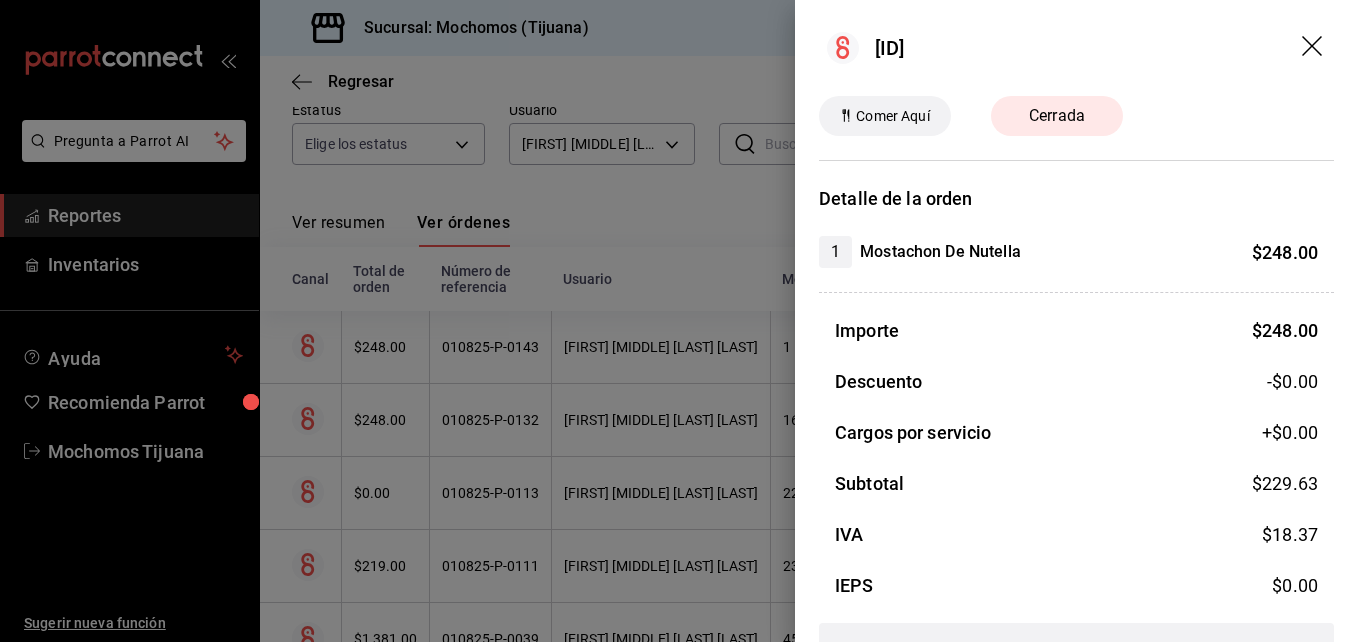 click at bounding box center [679, 321] 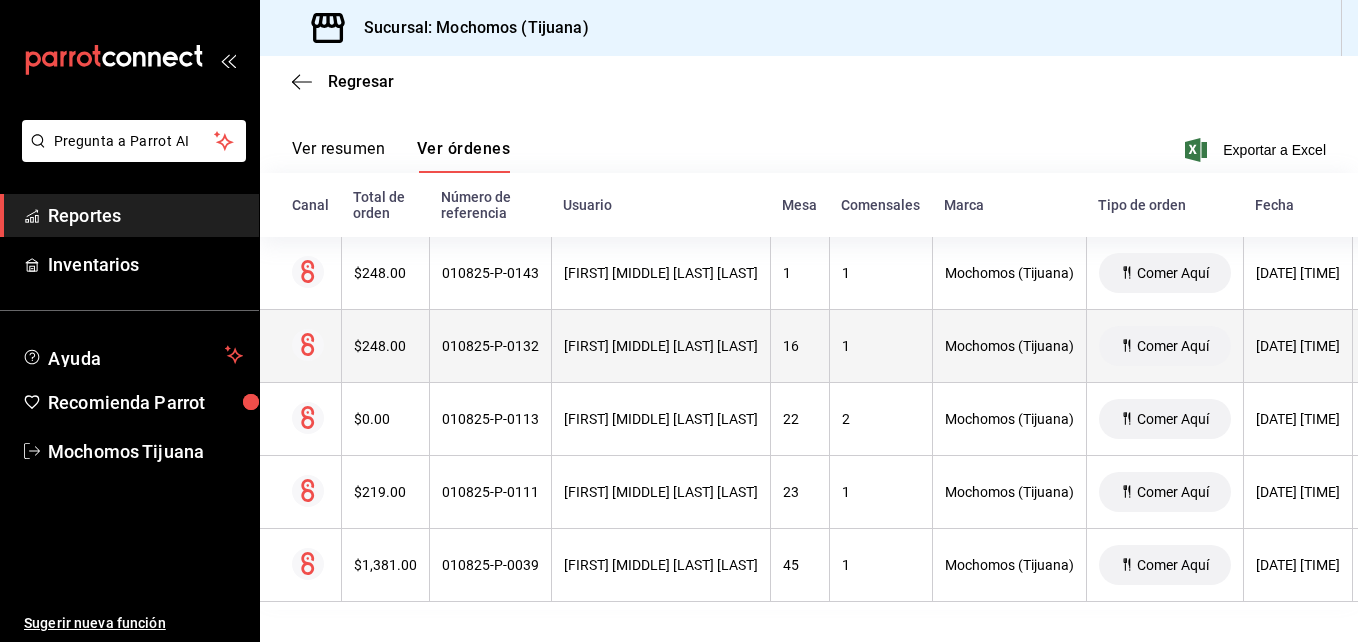 scroll, scrollTop: 271, scrollLeft: 0, axis: vertical 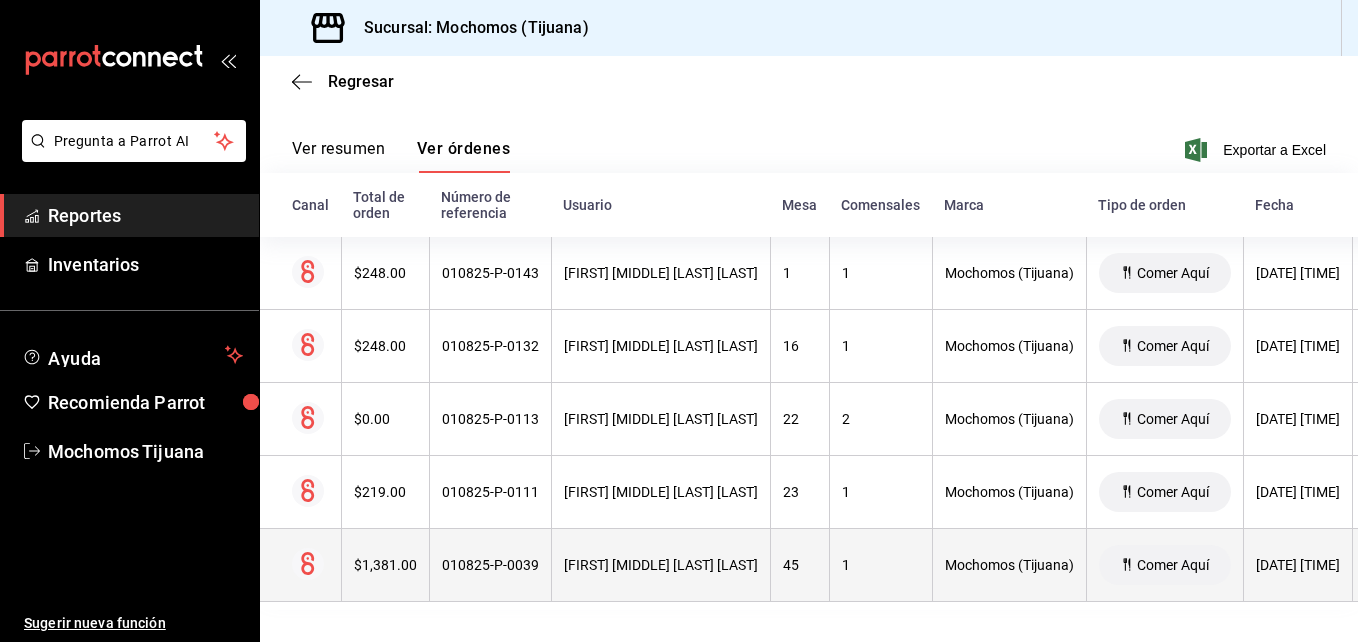 click on "[FIRST] [MIDDLE] [LAST] [LAST]" at bounding box center [660, 565] 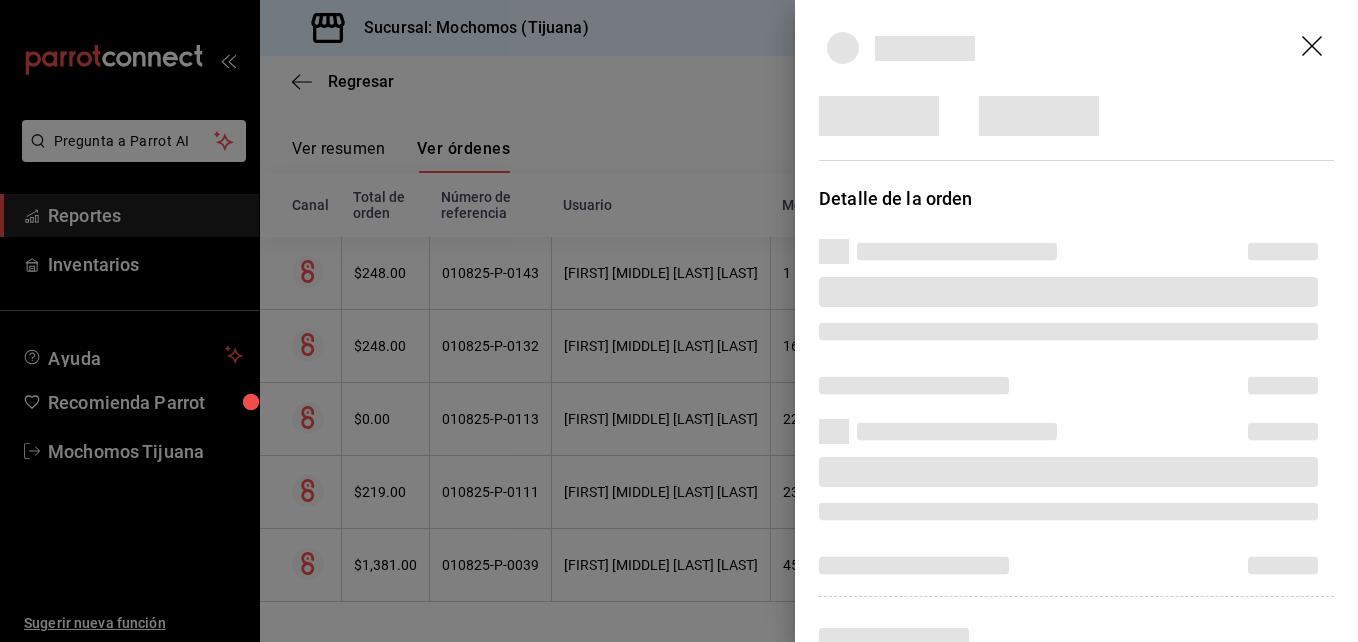 click at bounding box center (957, 432) 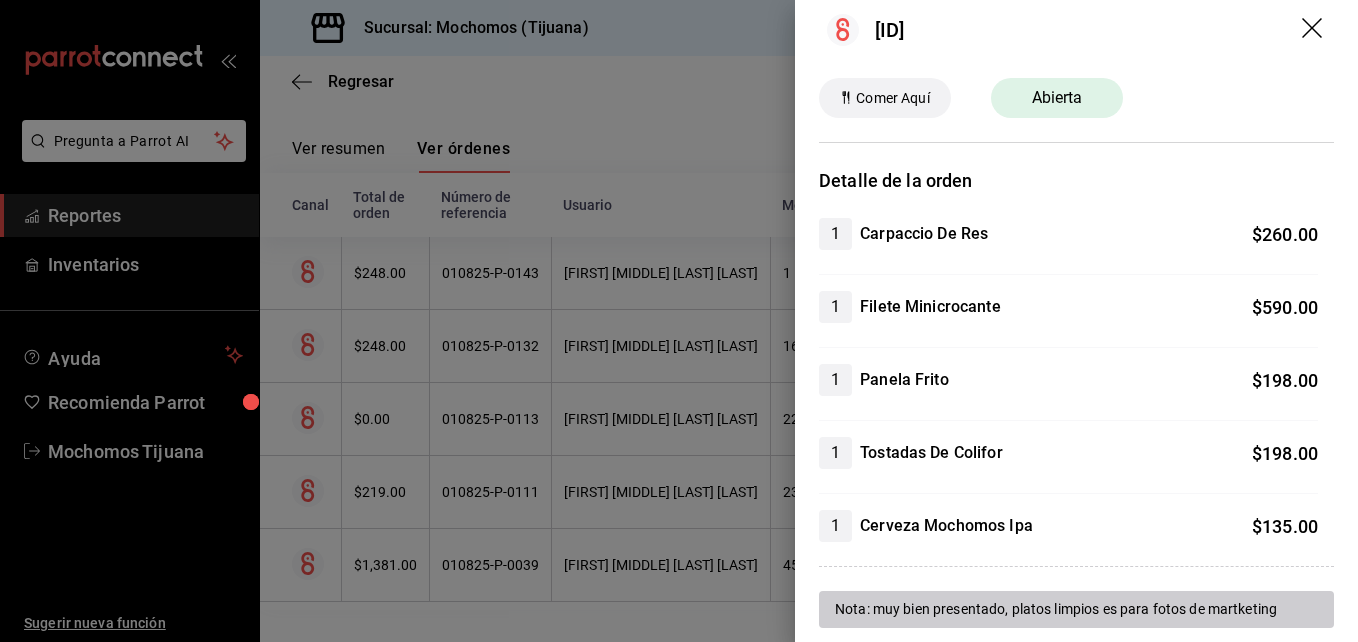 scroll, scrollTop: 19, scrollLeft: 0, axis: vertical 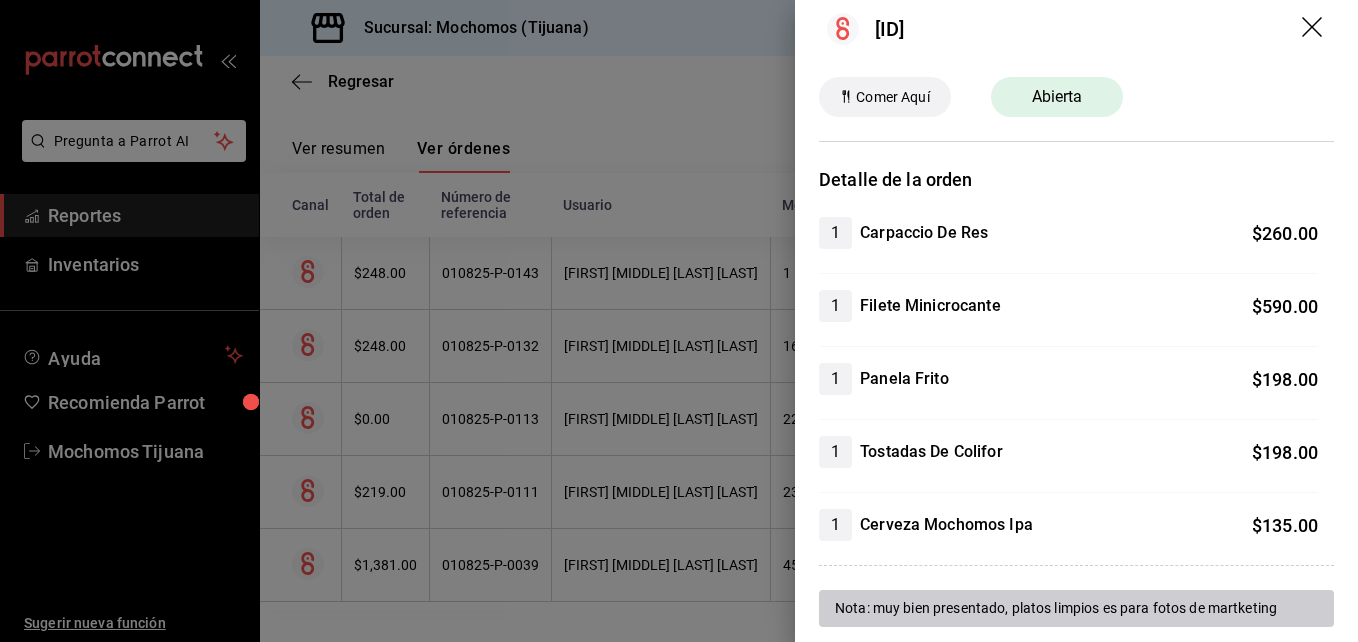 click 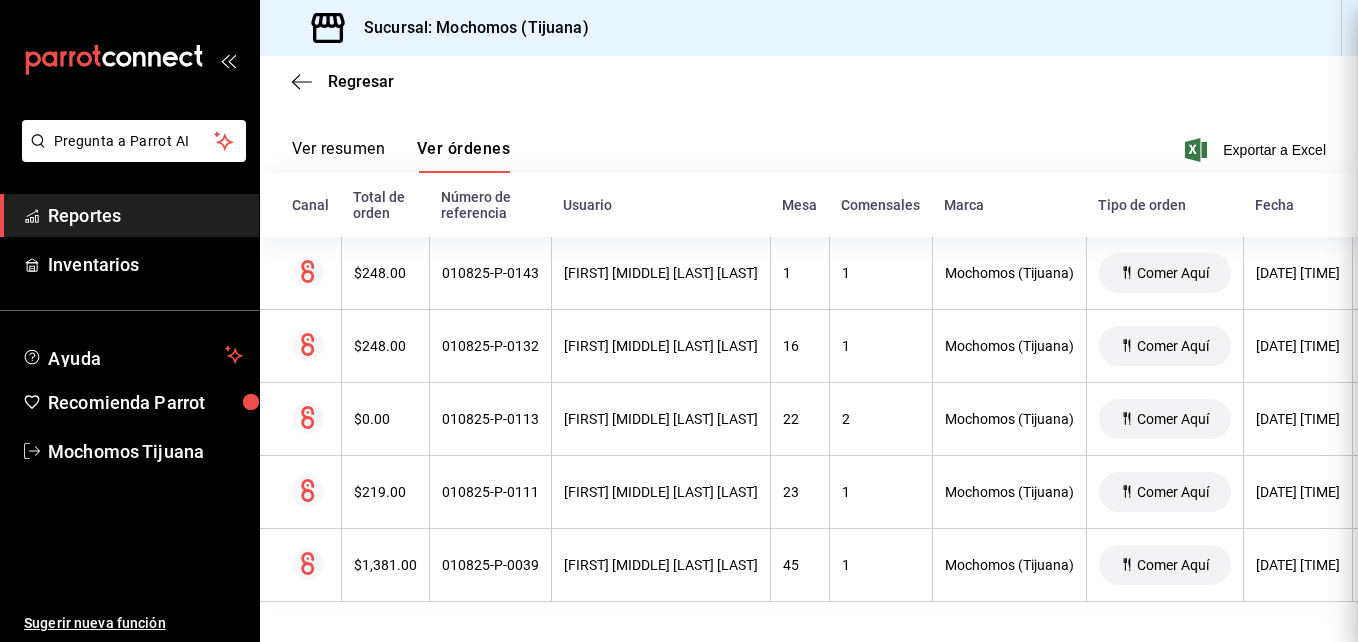scroll, scrollTop: 0, scrollLeft: 0, axis: both 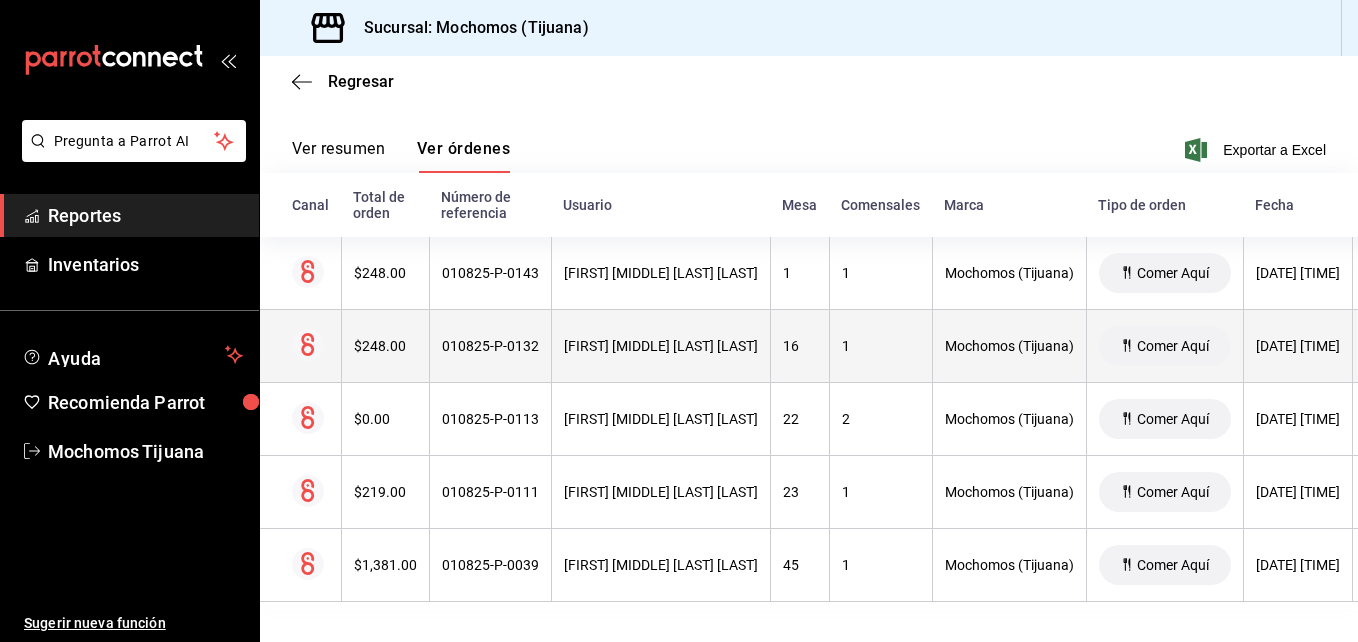 click on "[FIRST] [MIDDLE] [LAST] [LAST]" at bounding box center [661, 346] 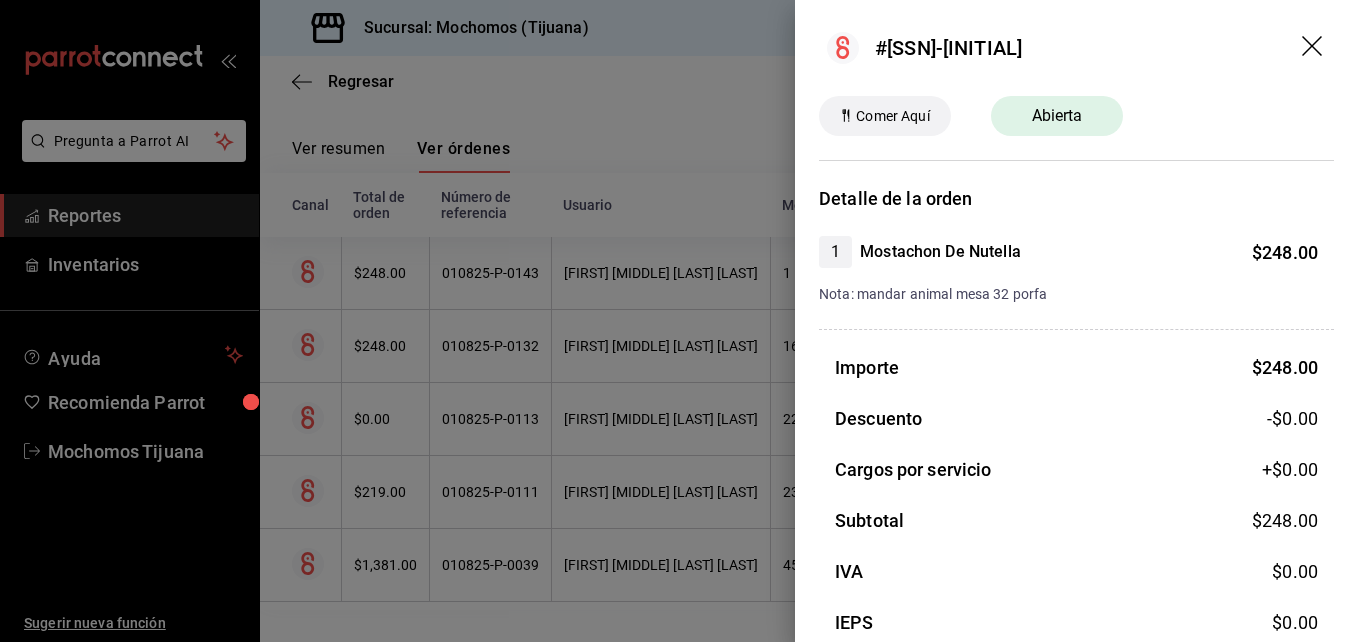 click at bounding box center (679, 321) 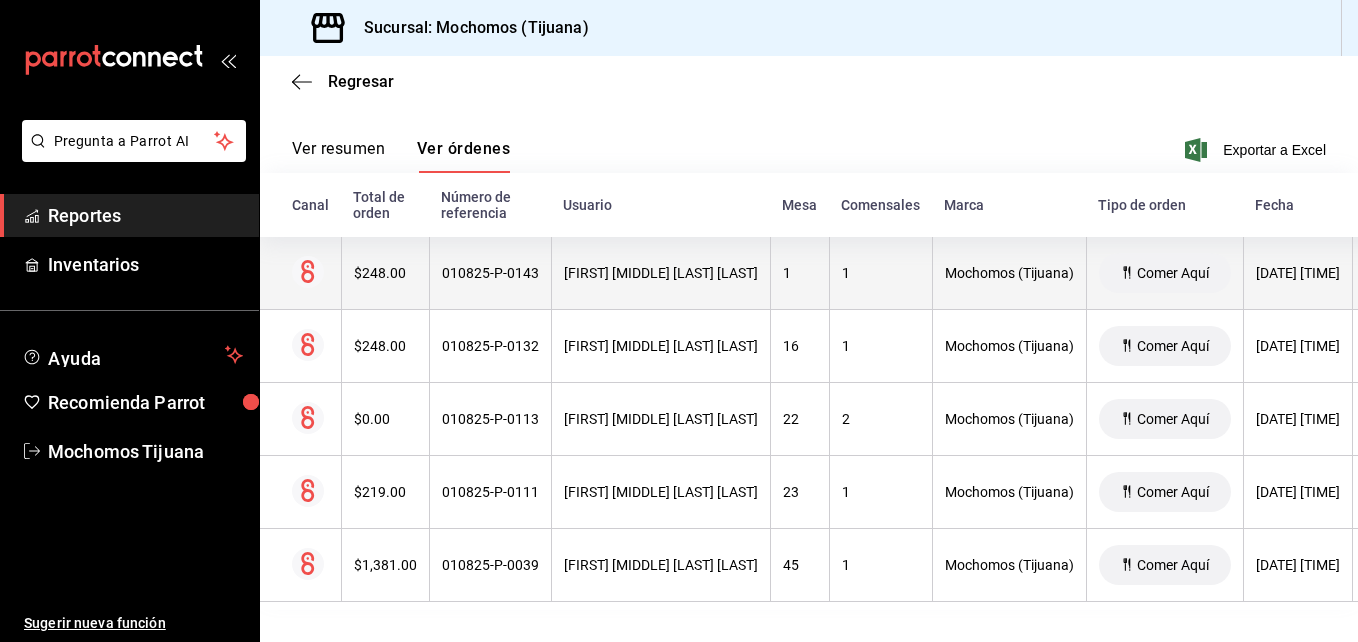 click on "[FIRST] [MIDDLE] [LAST] [LAST]" at bounding box center (660, 273) 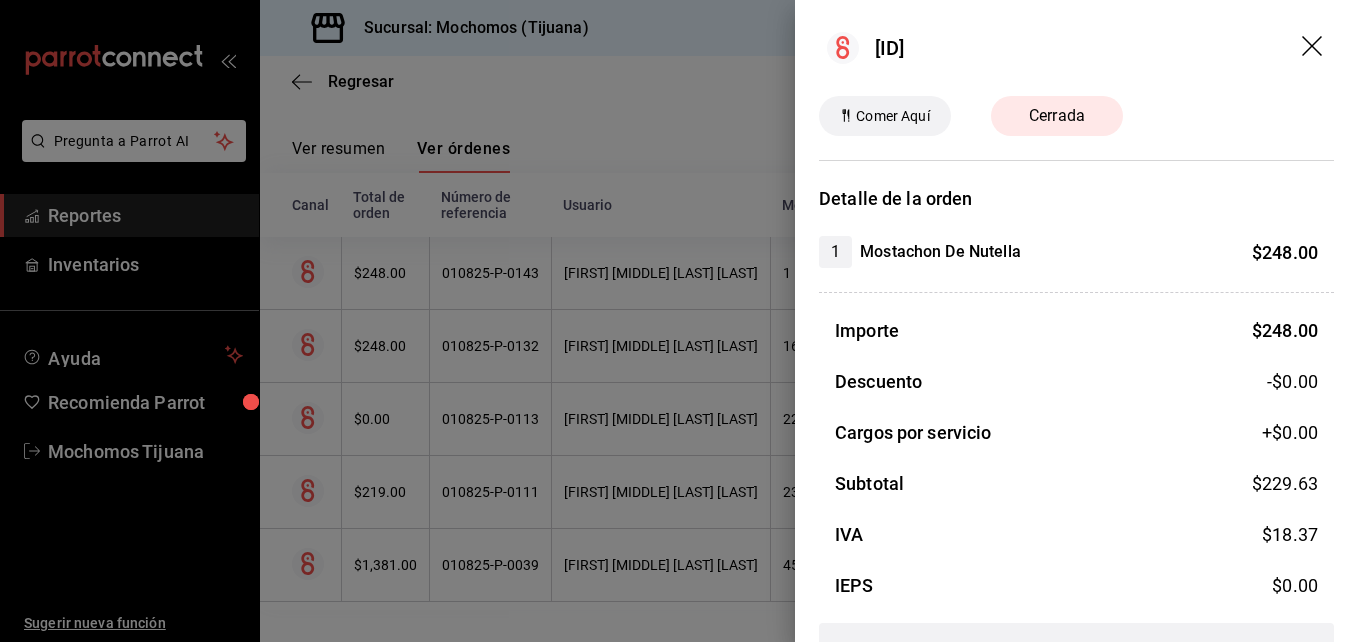 click at bounding box center (679, 321) 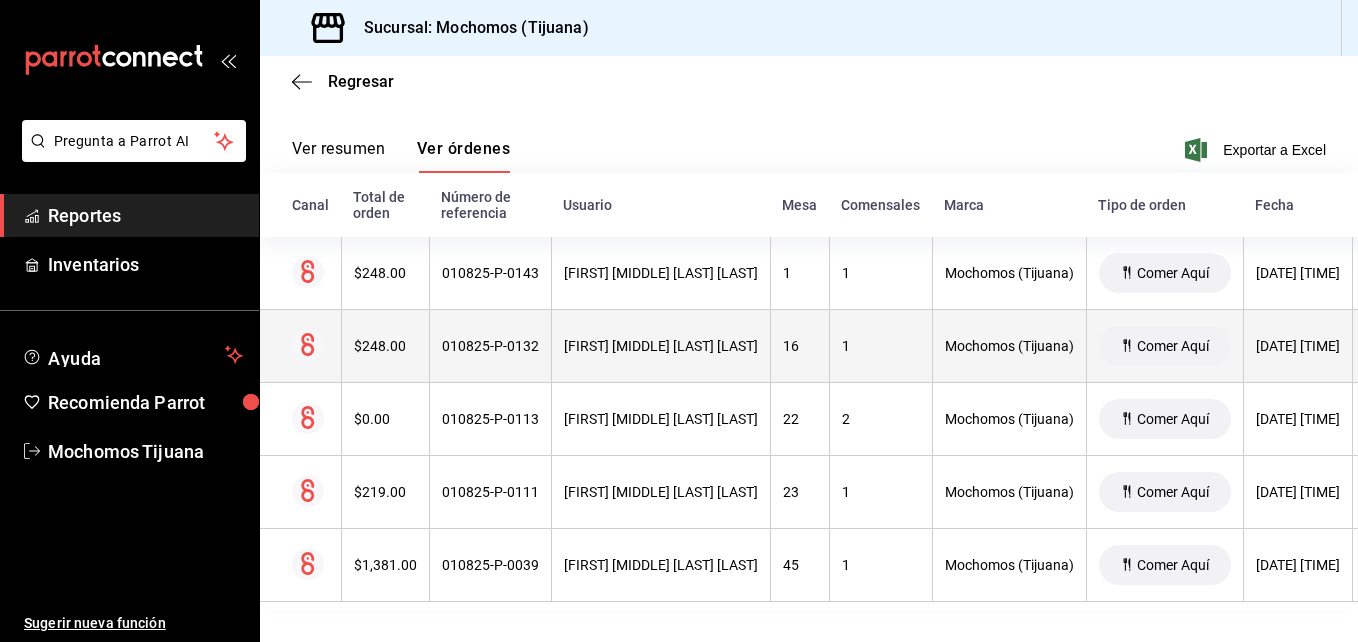 click on "[FIRST] [MIDDLE] [LAST] [LAST]" at bounding box center [660, 346] 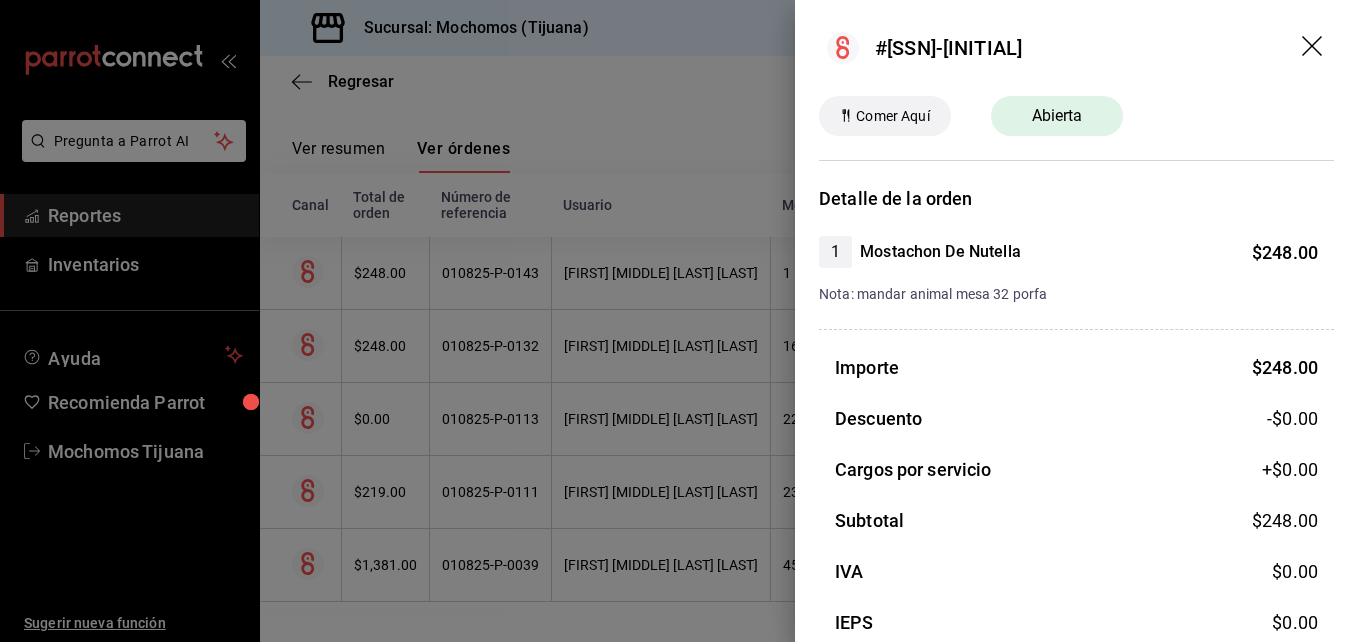 click at bounding box center [679, 321] 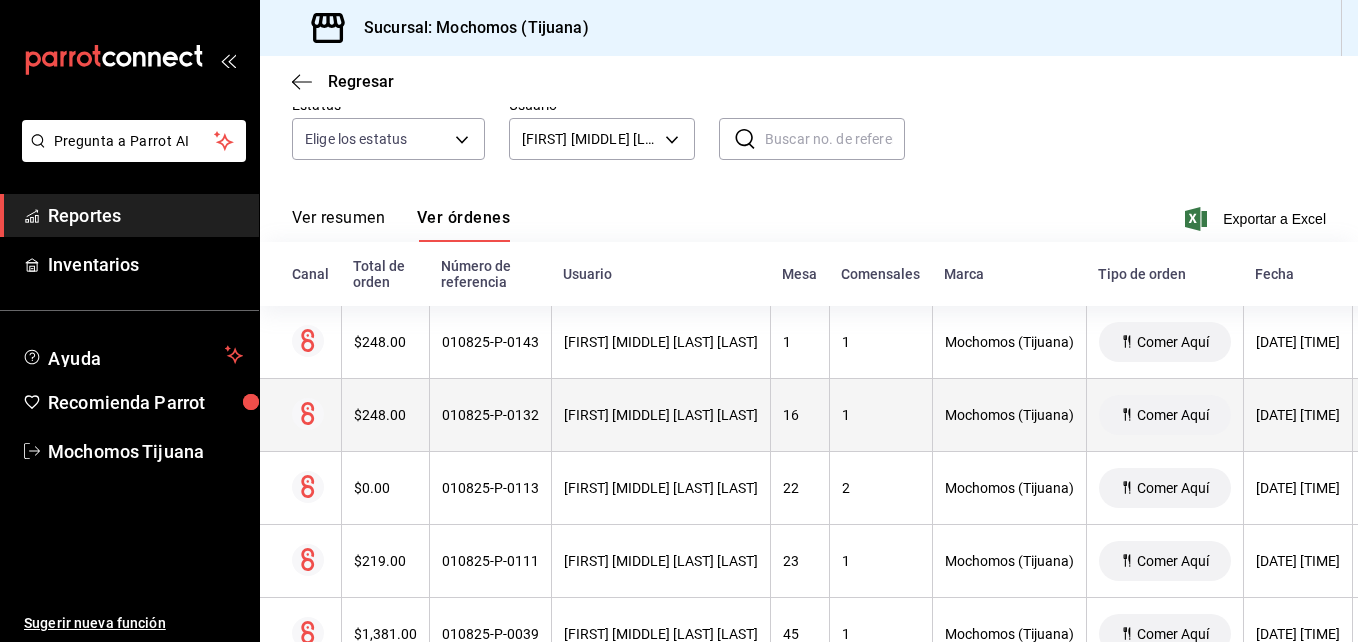 scroll, scrollTop: 271, scrollLeft: 0, axis: vertical 